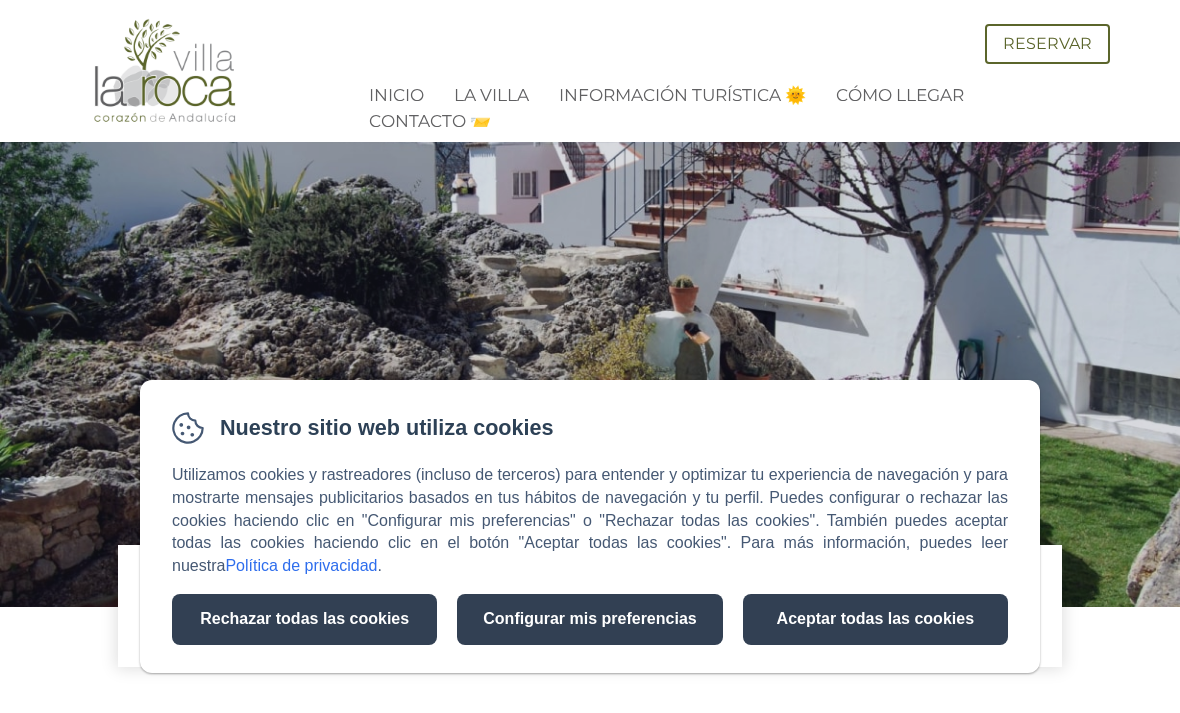 scroll, scrollTop: 0, scrollLeft: 0, axis: both 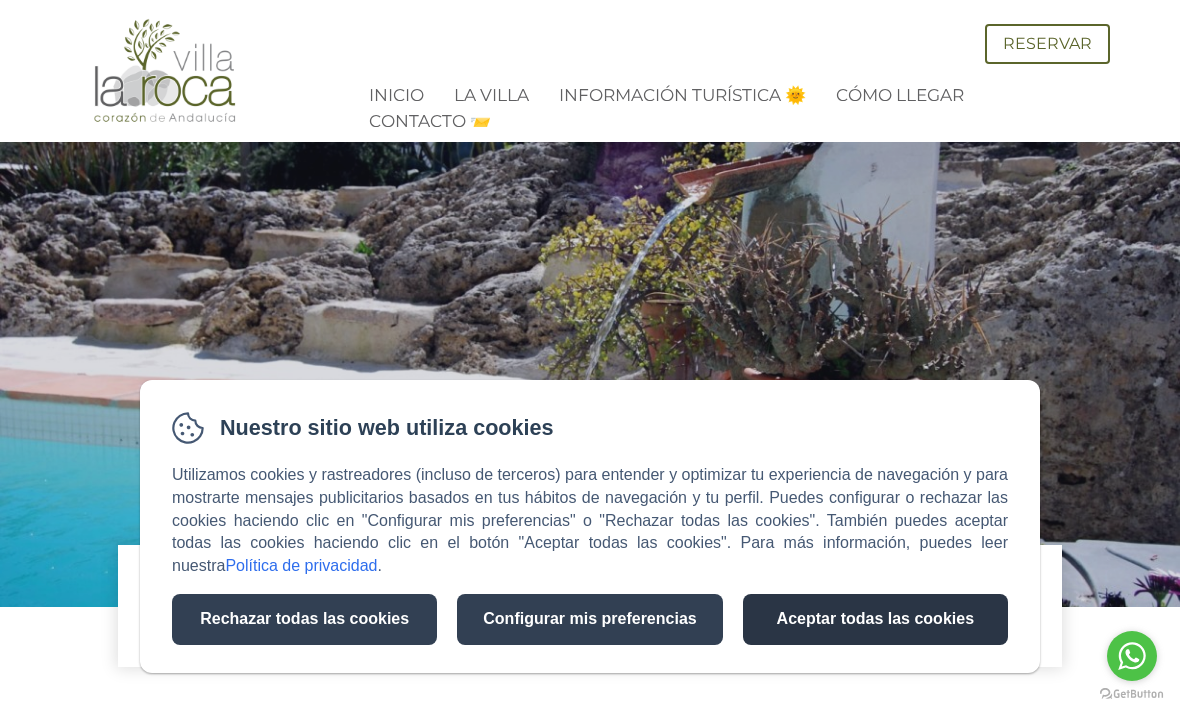 click on "Aceptar todas las cookies" 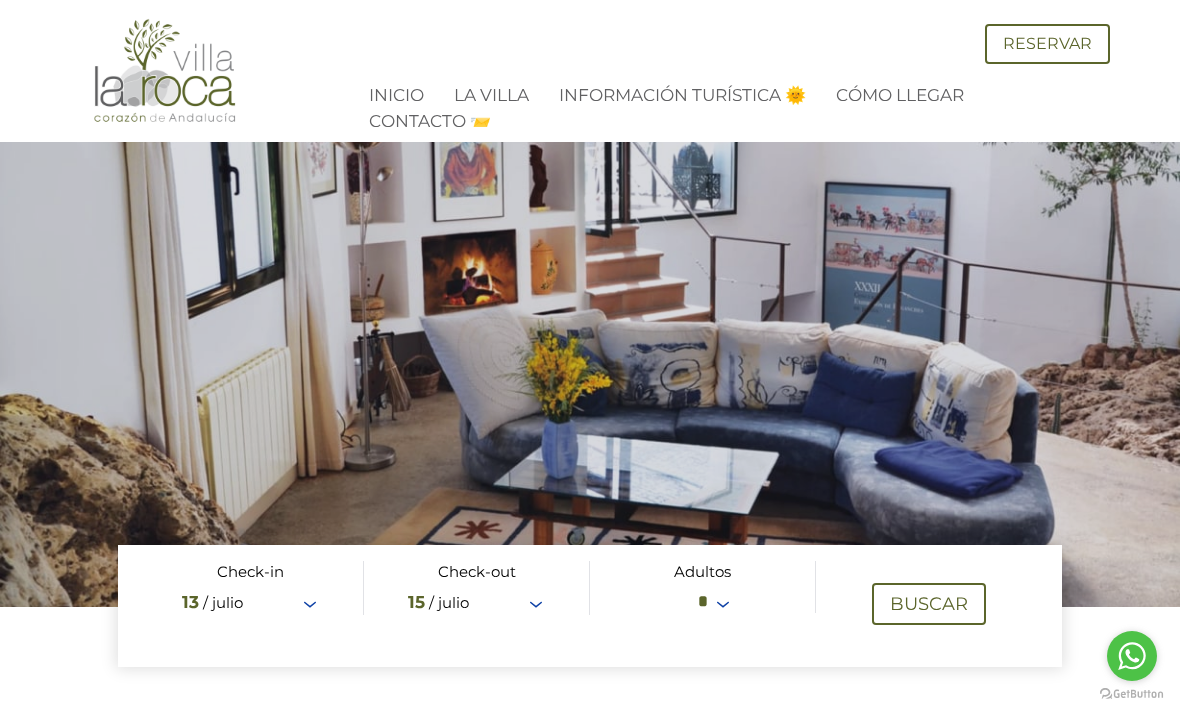scroll, scrollTop: 8, scrollLeft: 0, axis: vertical 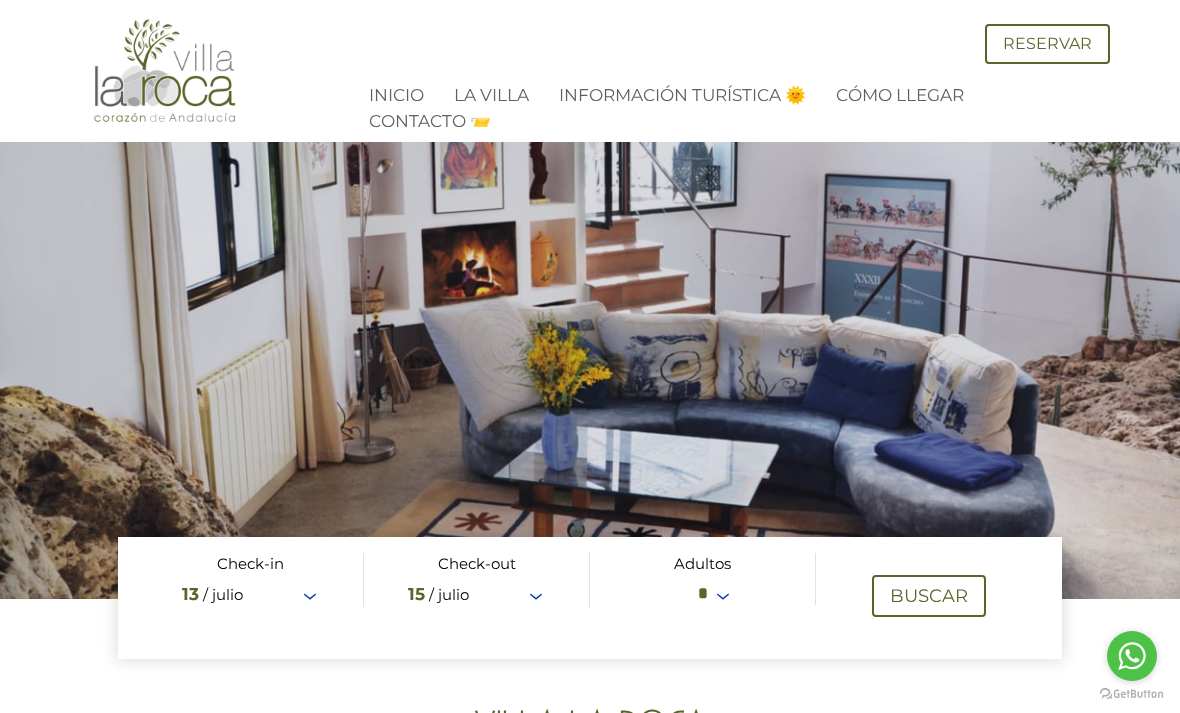 click at bounding box center [590, 598] 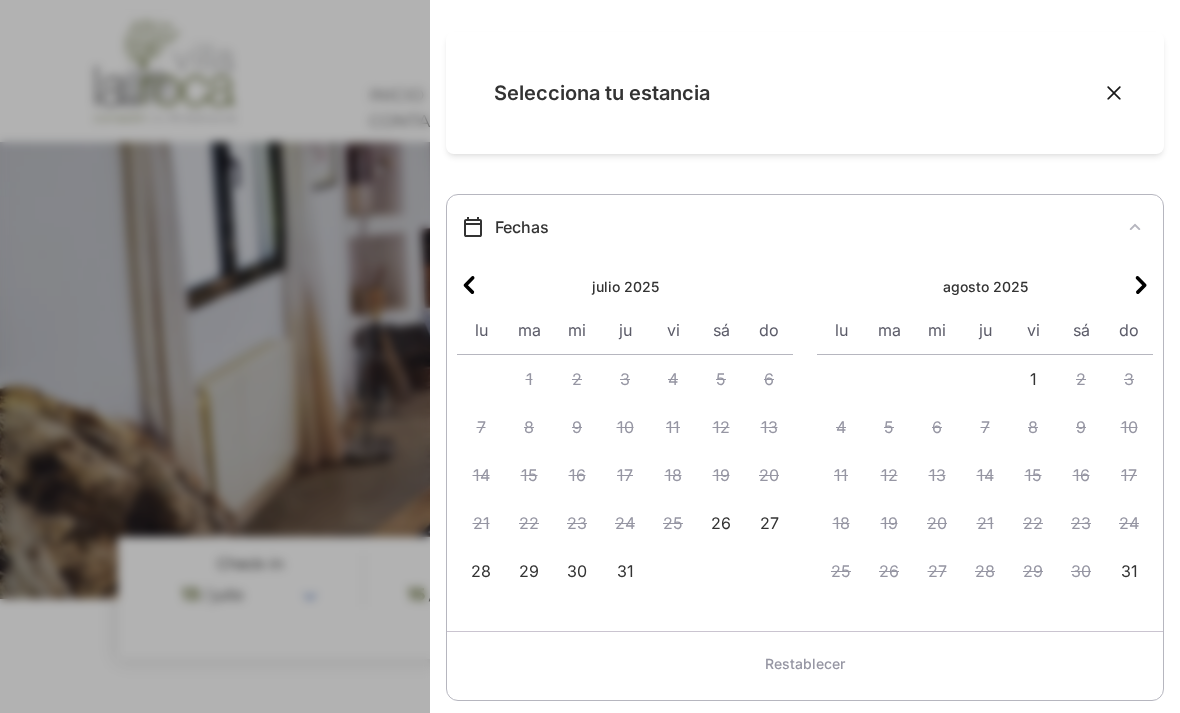 click 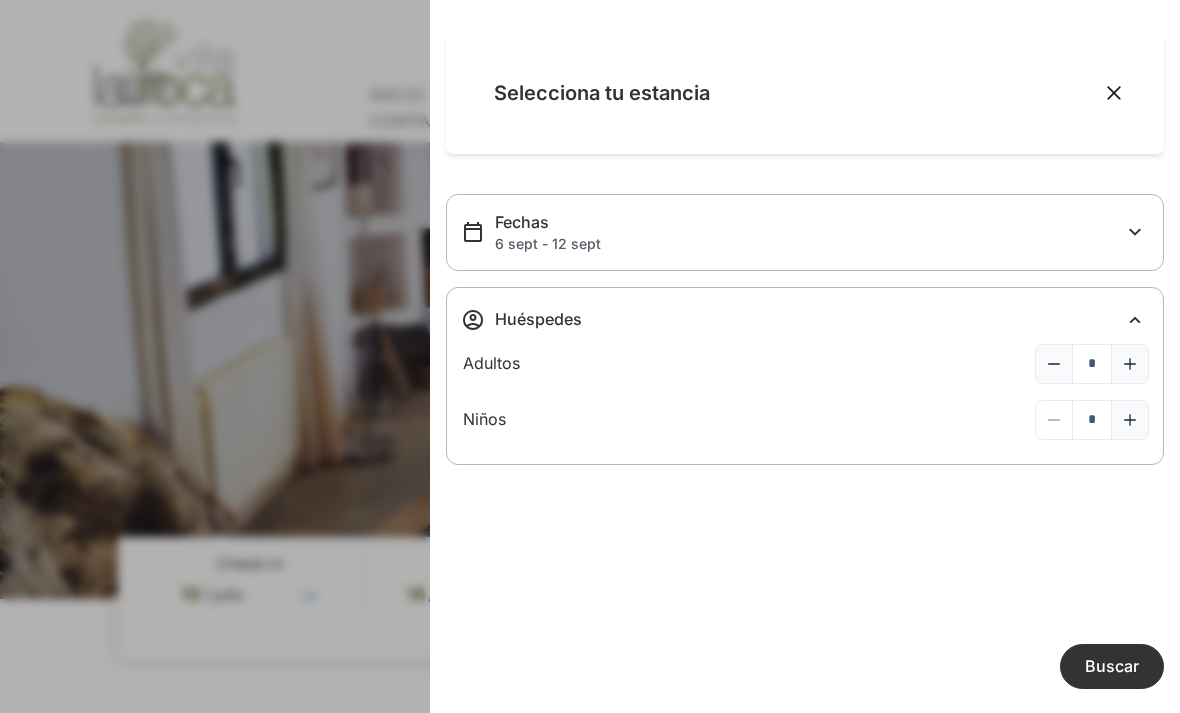click on "Buscar" 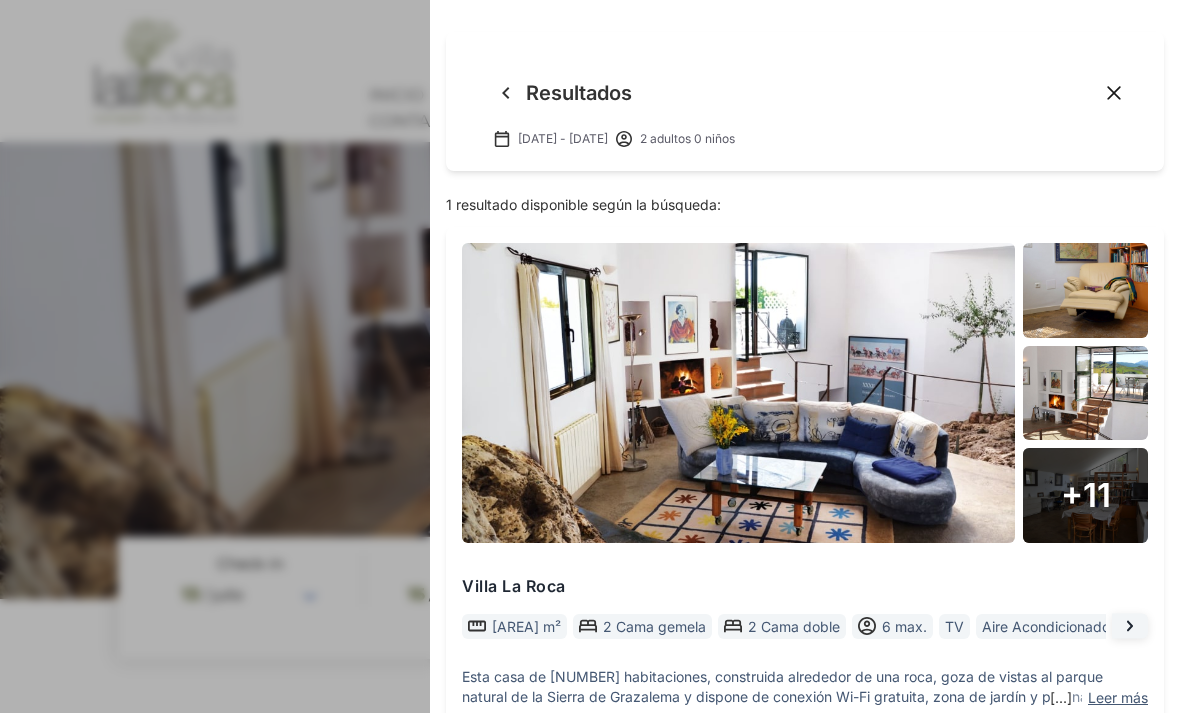 click 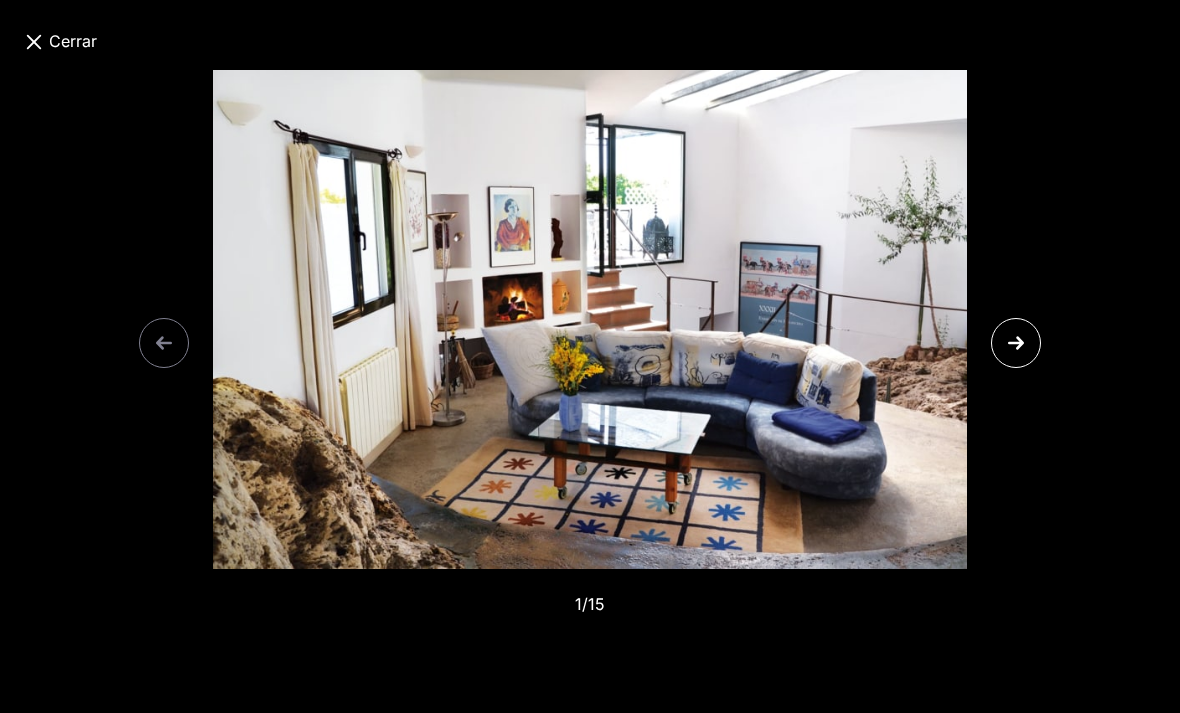 click 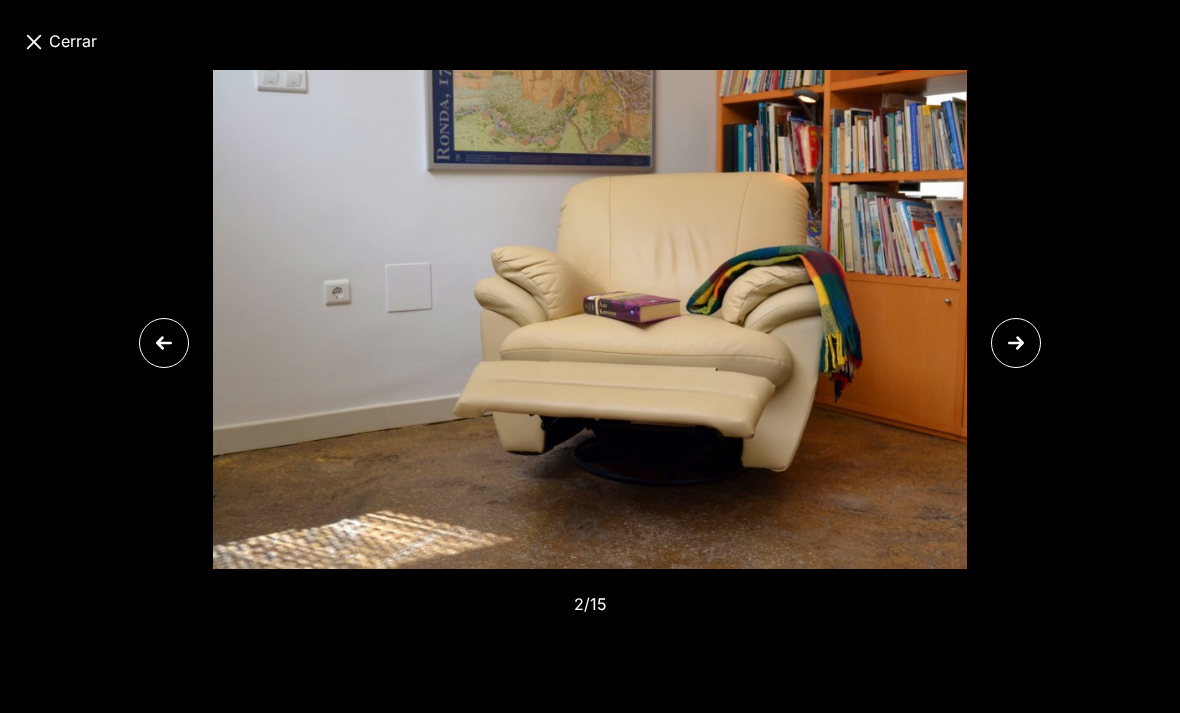 click 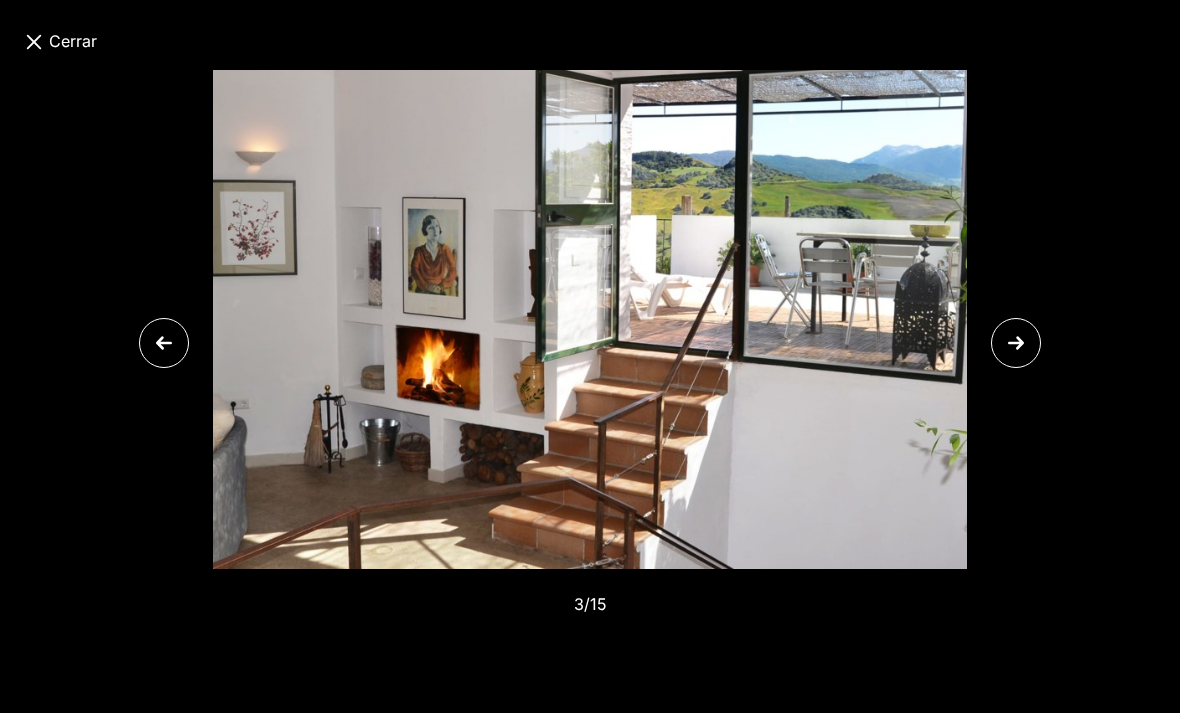 click 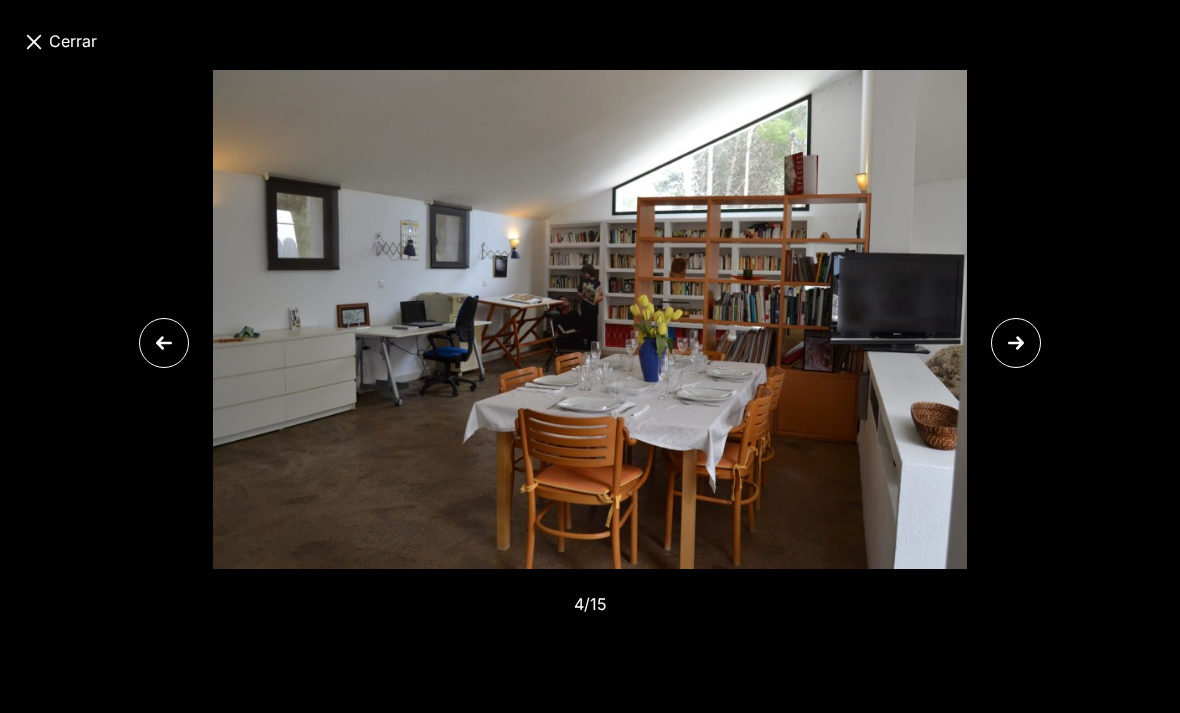 click 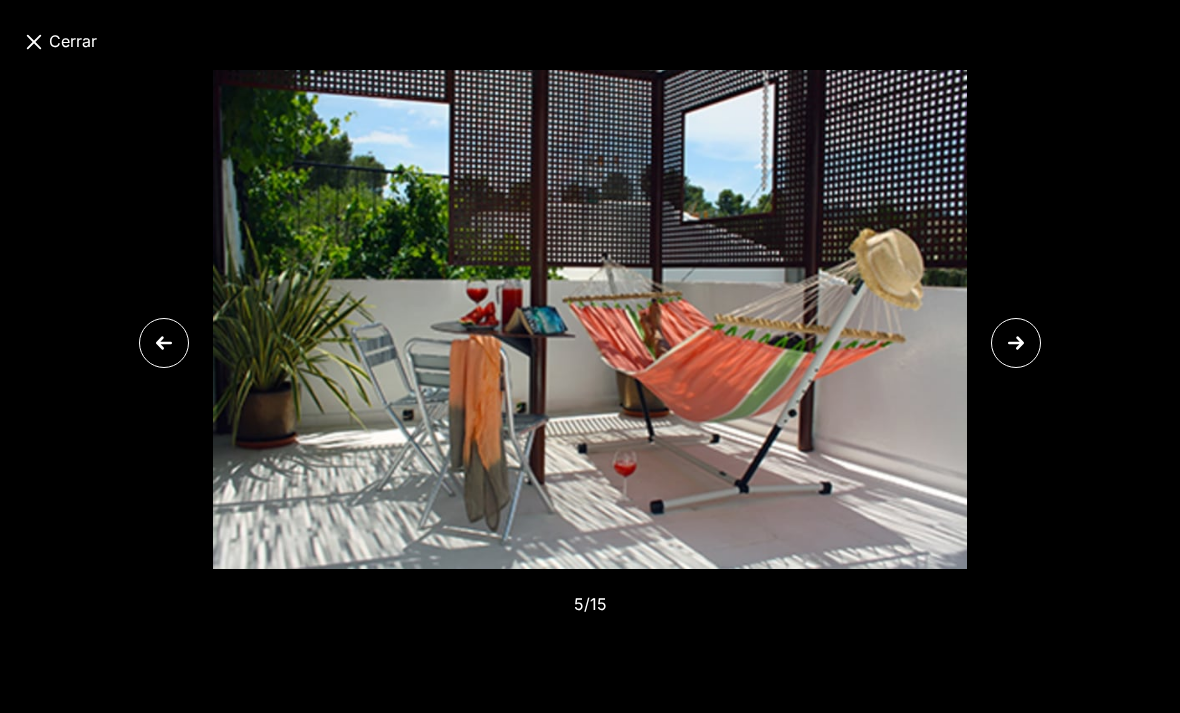 click 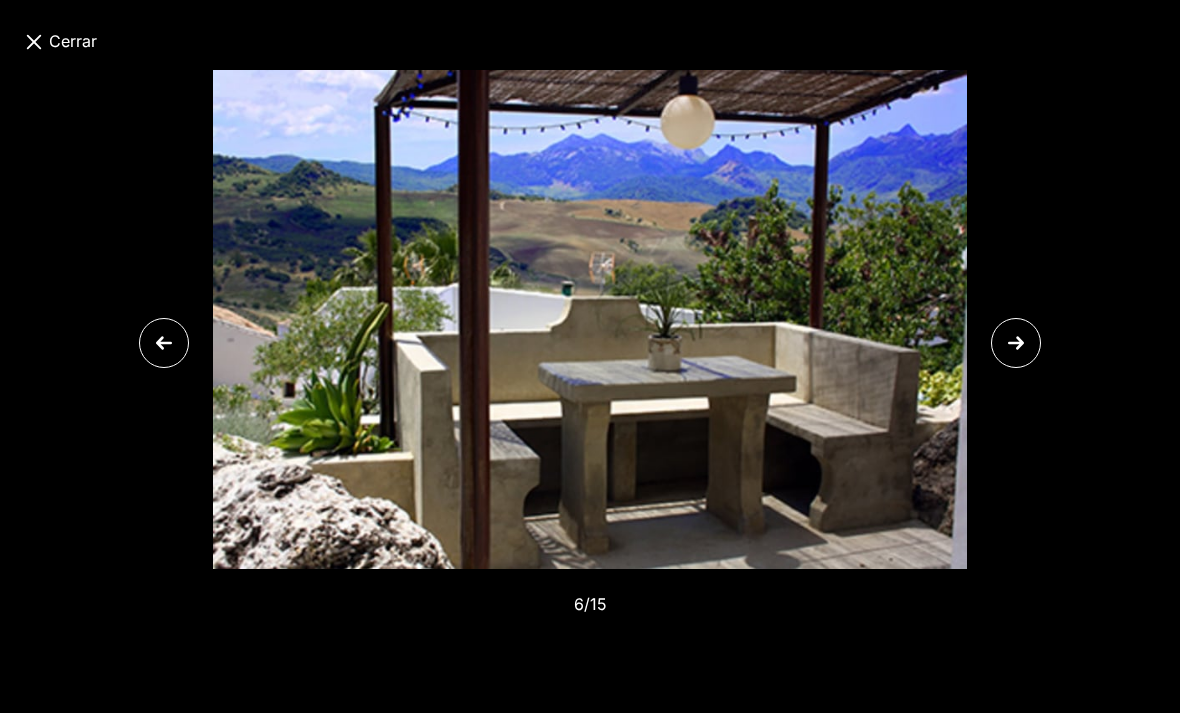 click 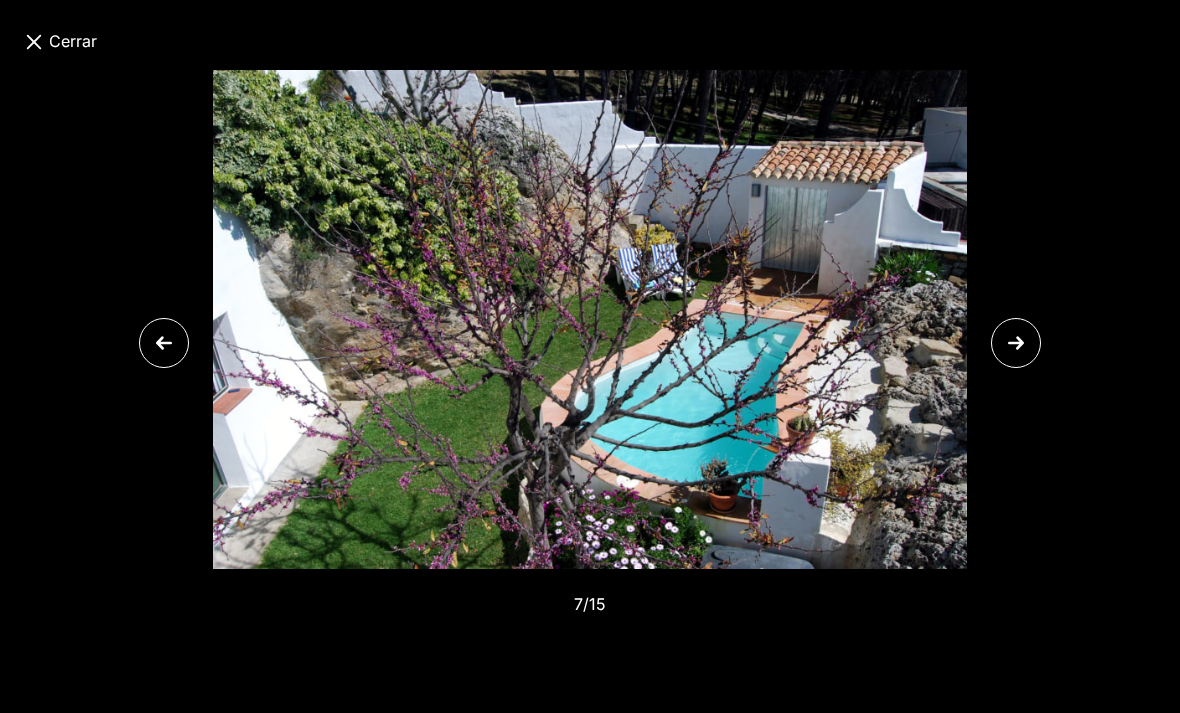 click 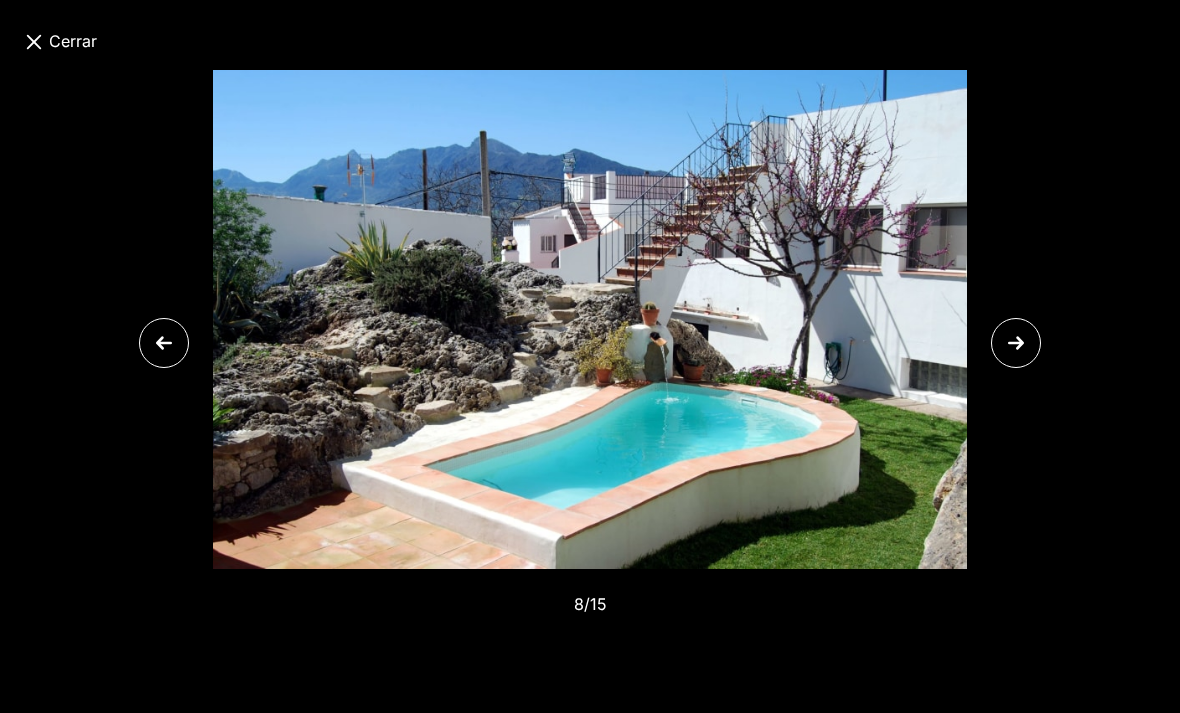 click 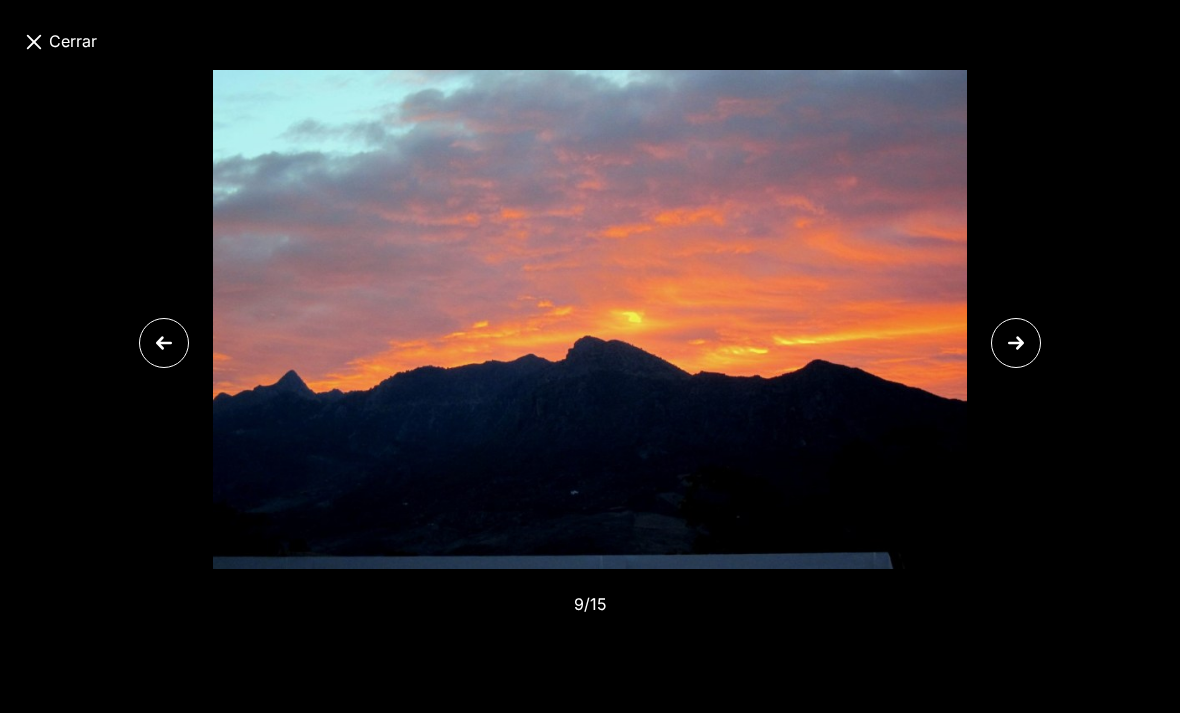 click 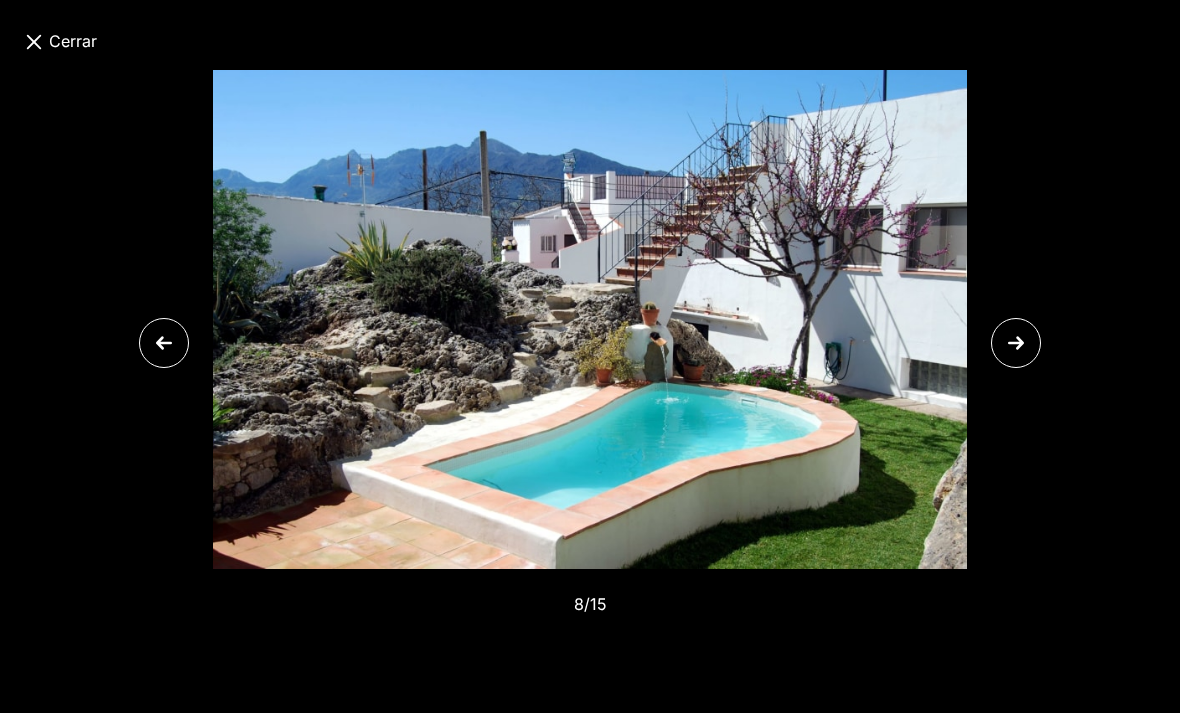 click 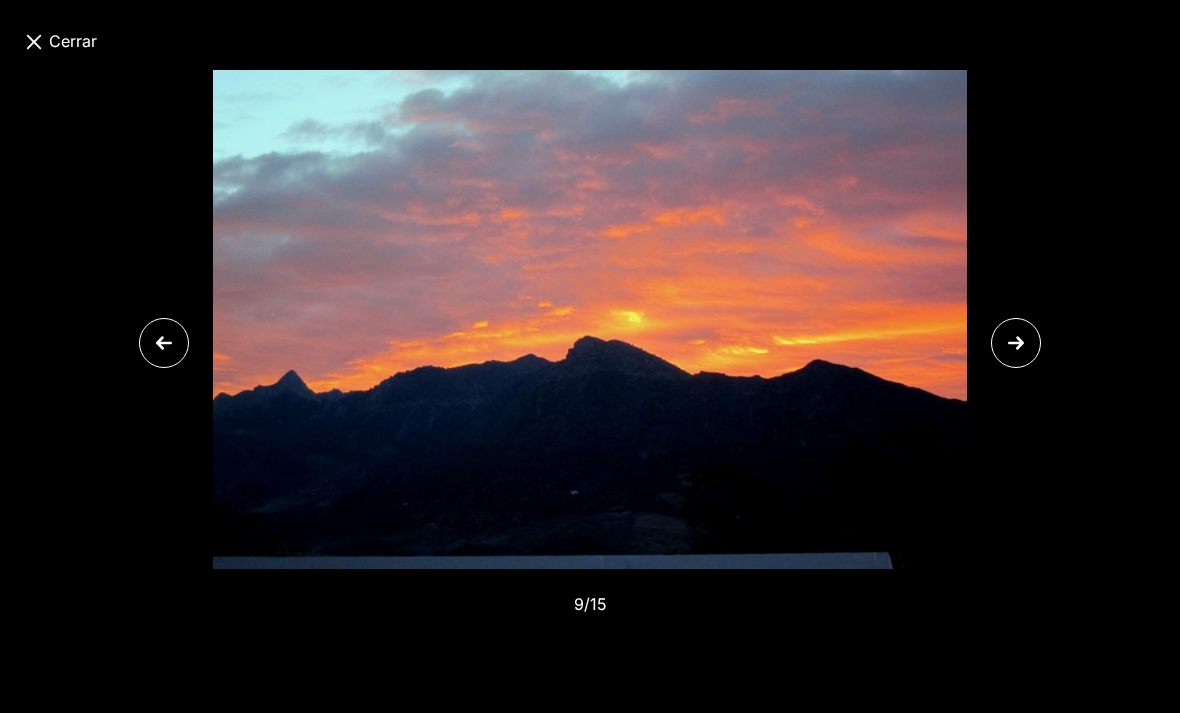 click 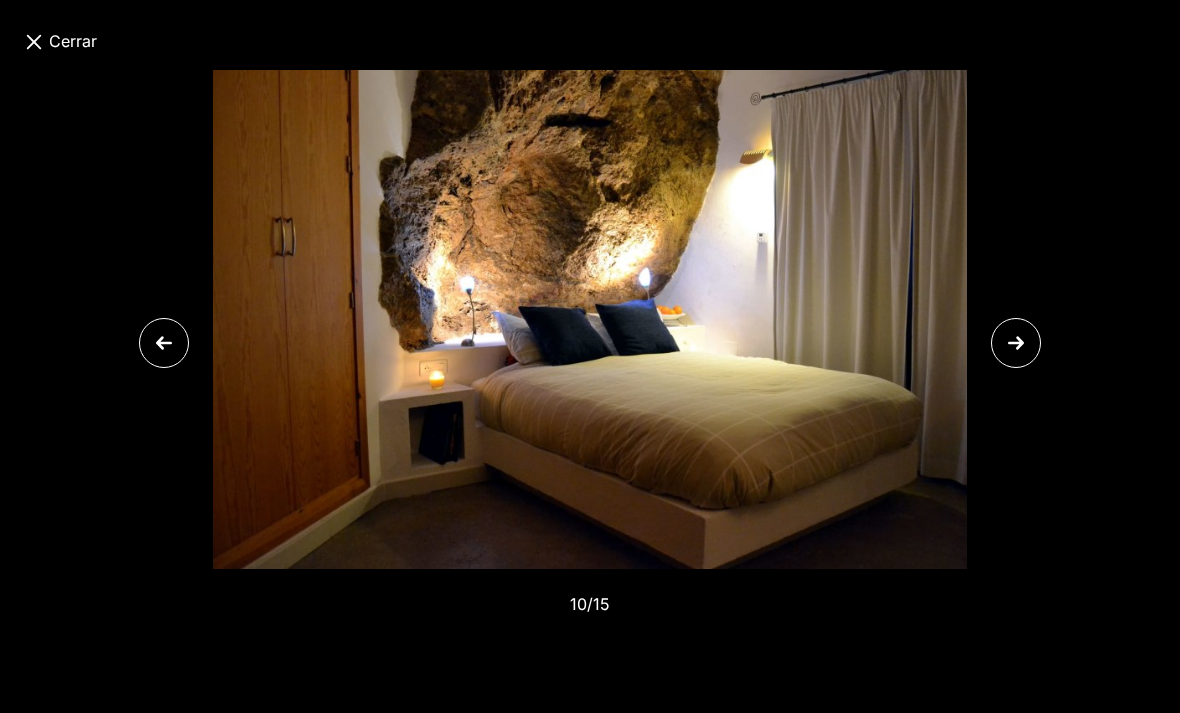 click 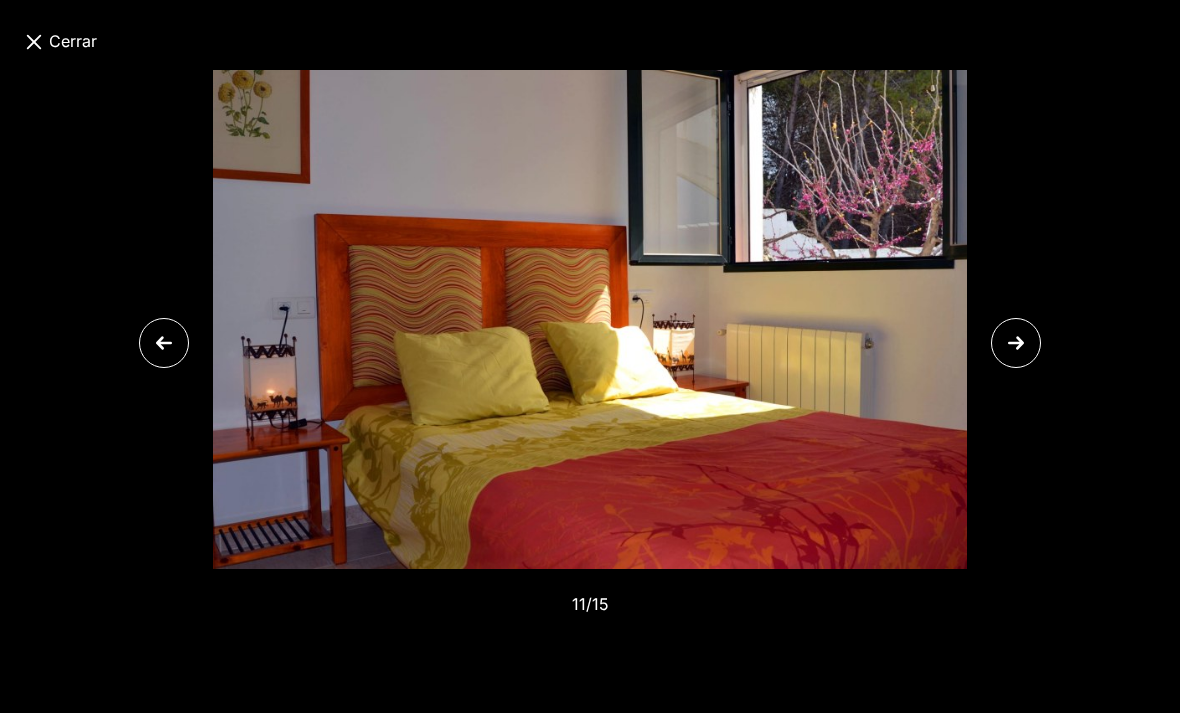 click 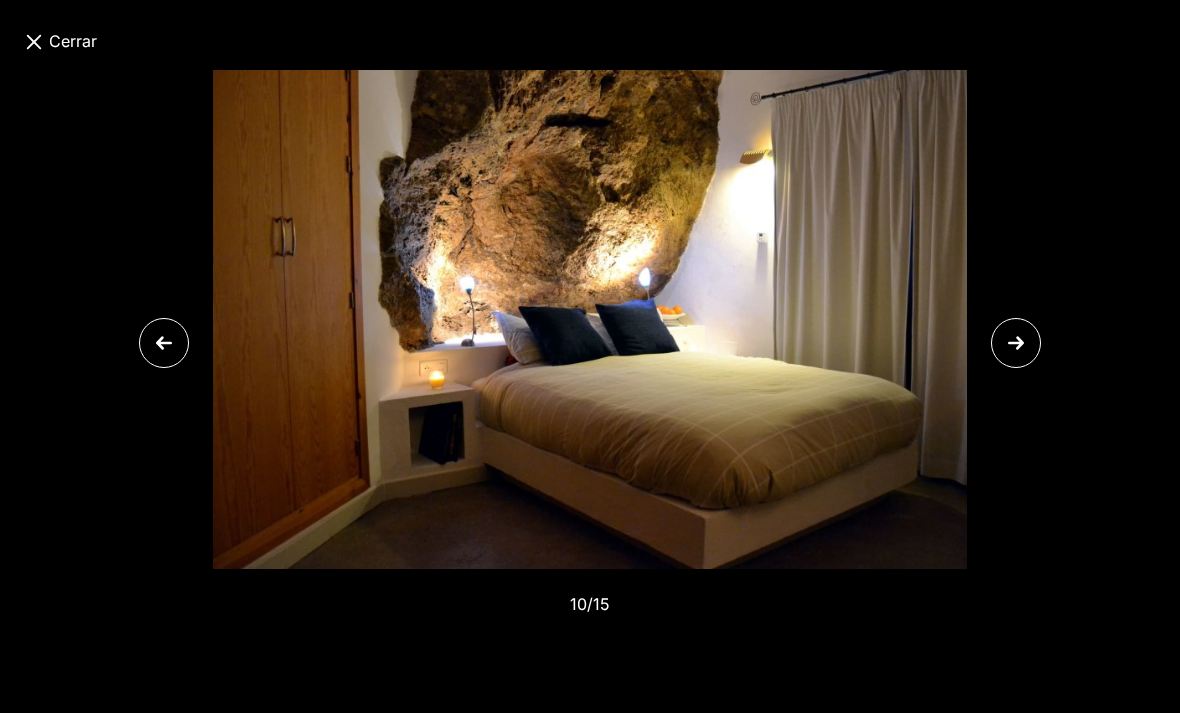 click 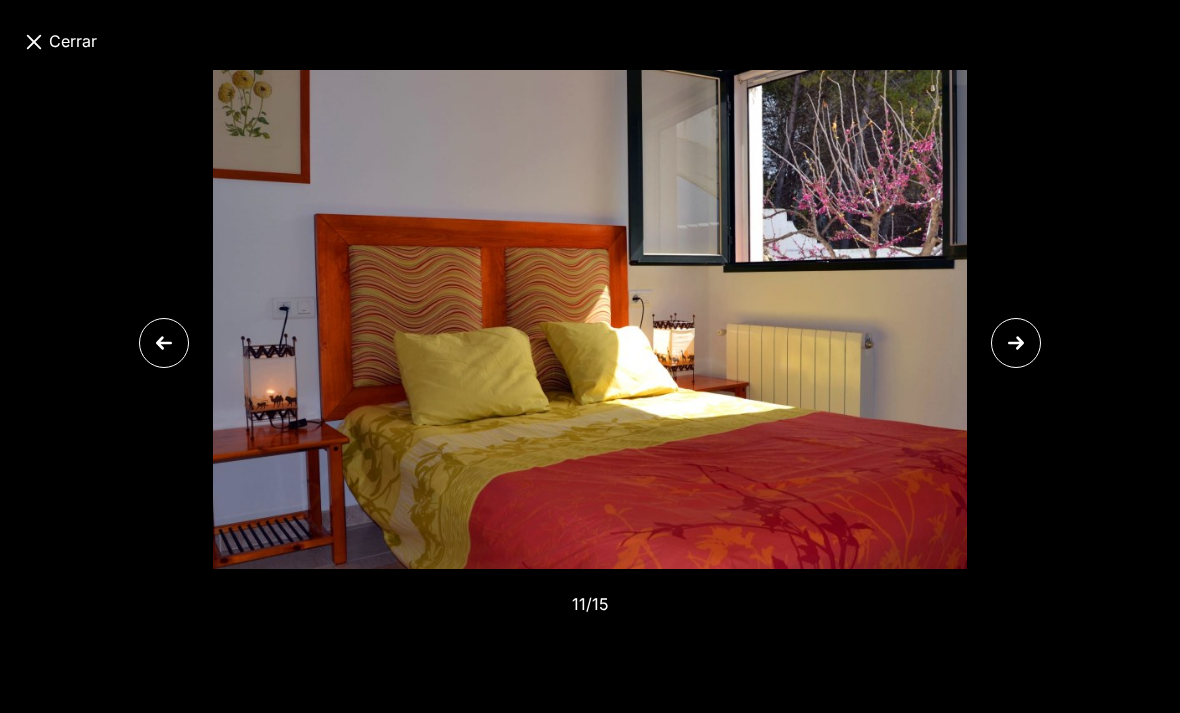 click 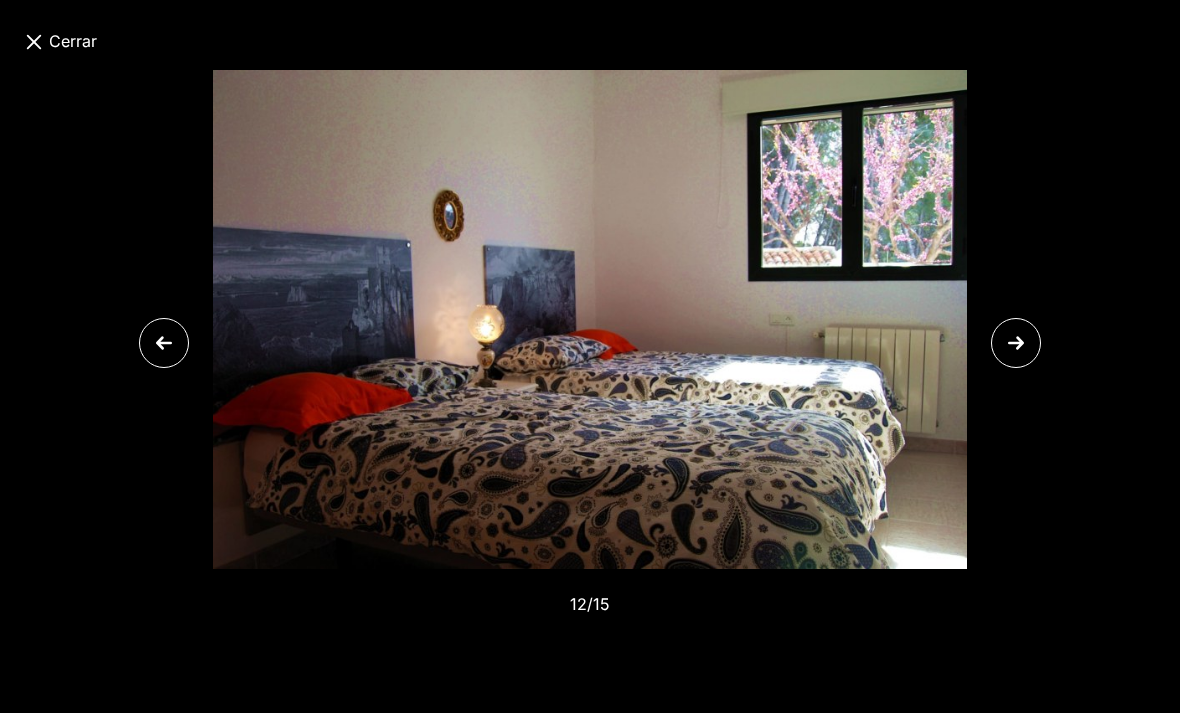 click 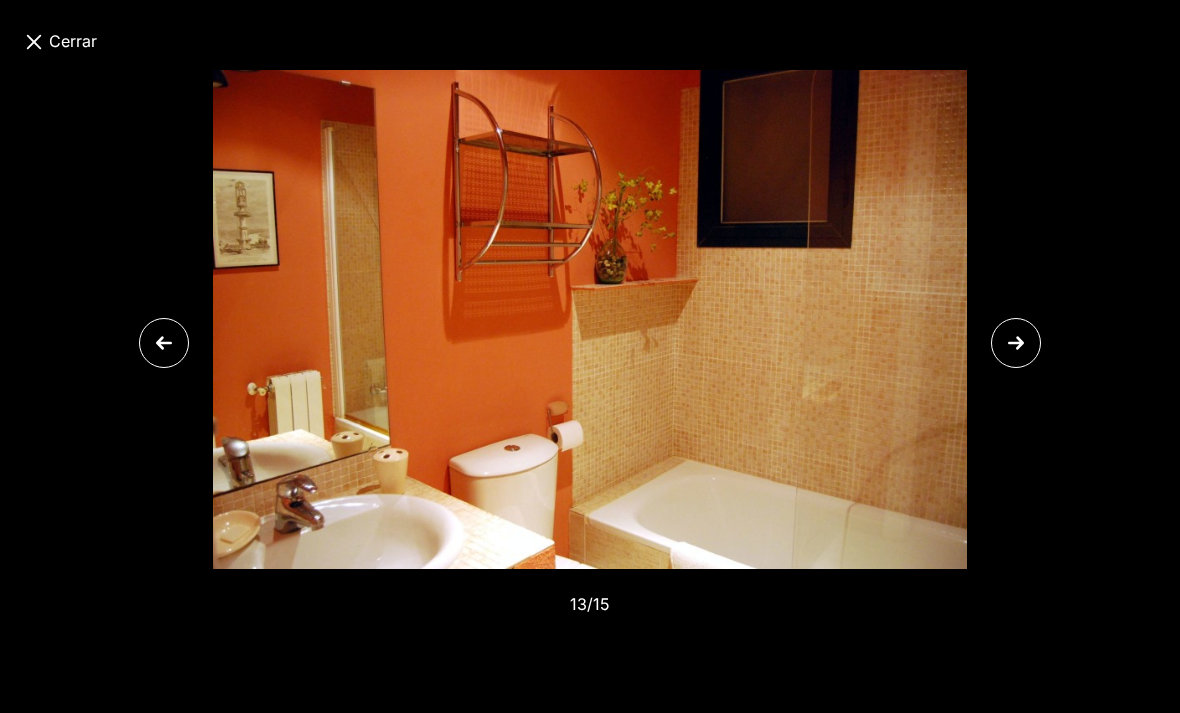 click 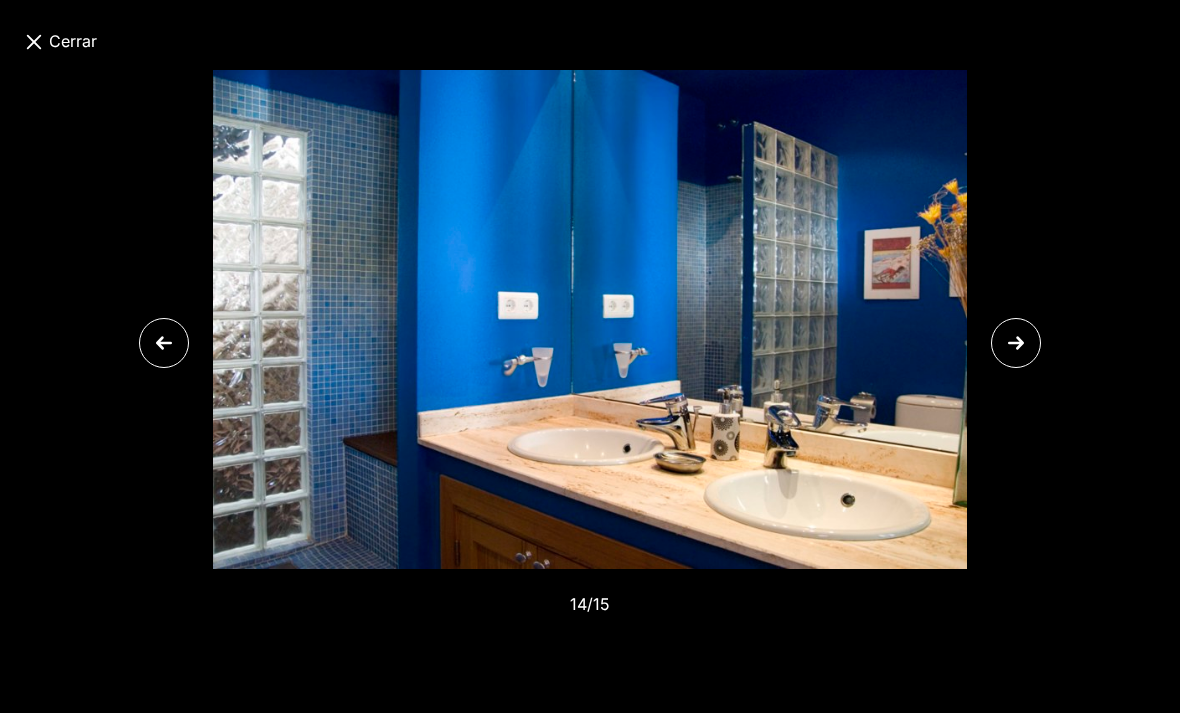 click 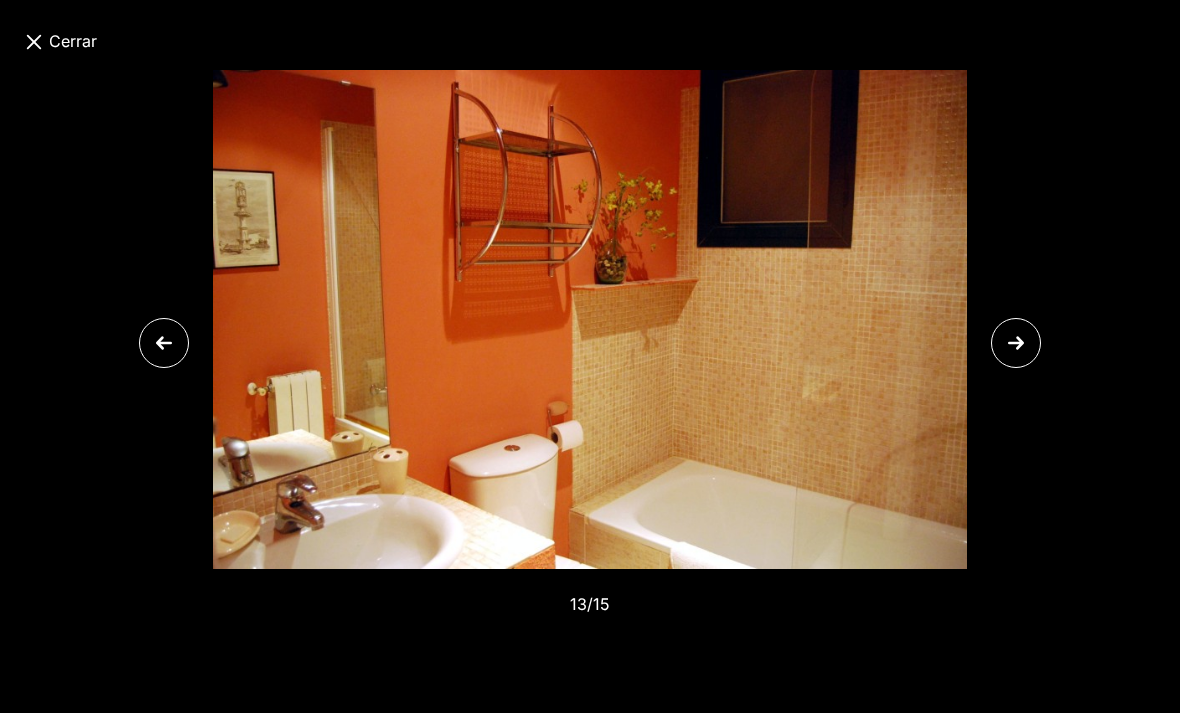 click 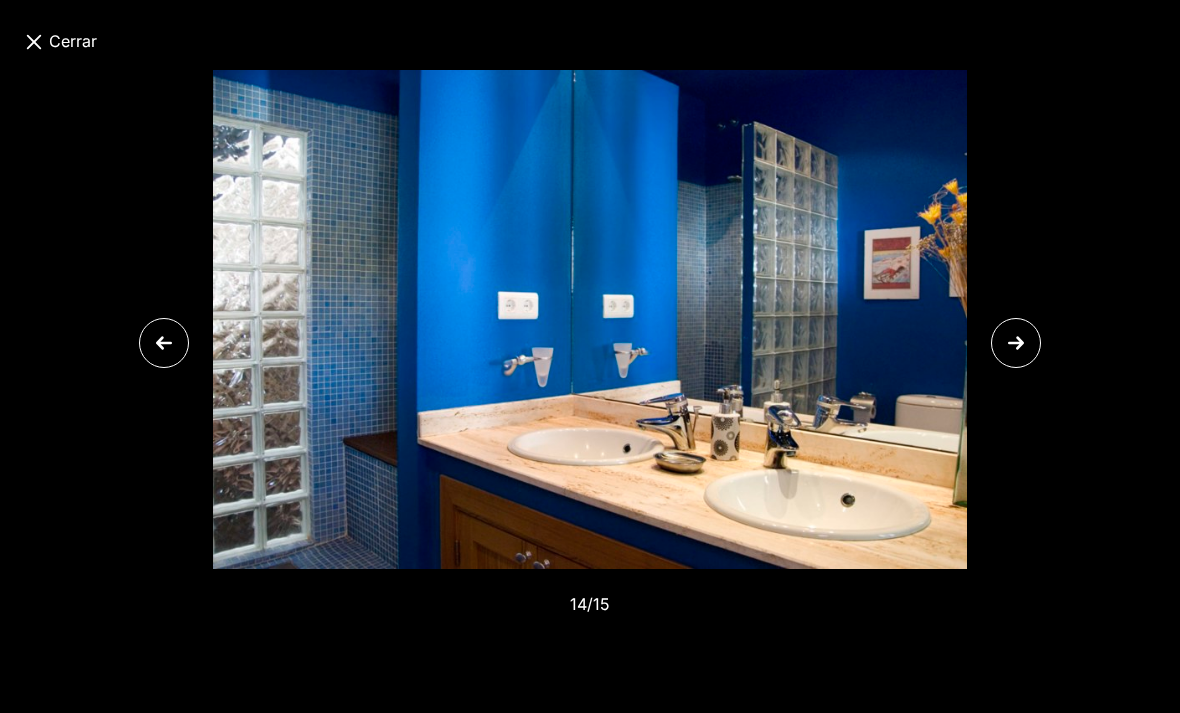 click 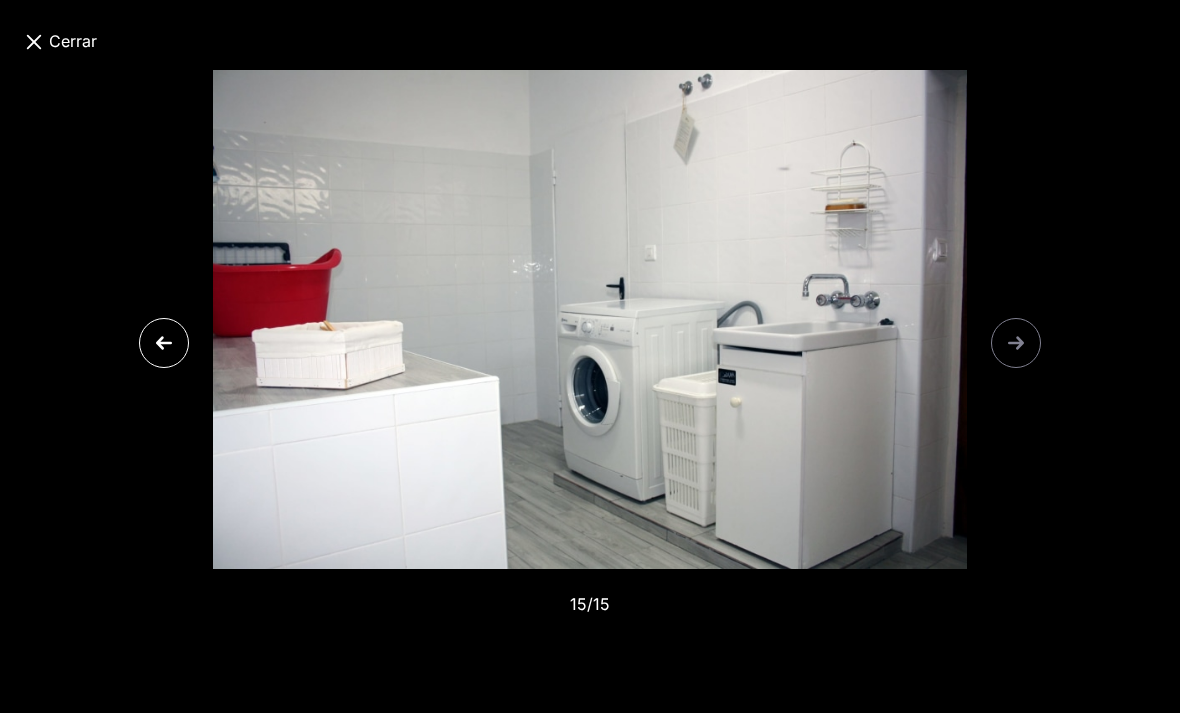 click 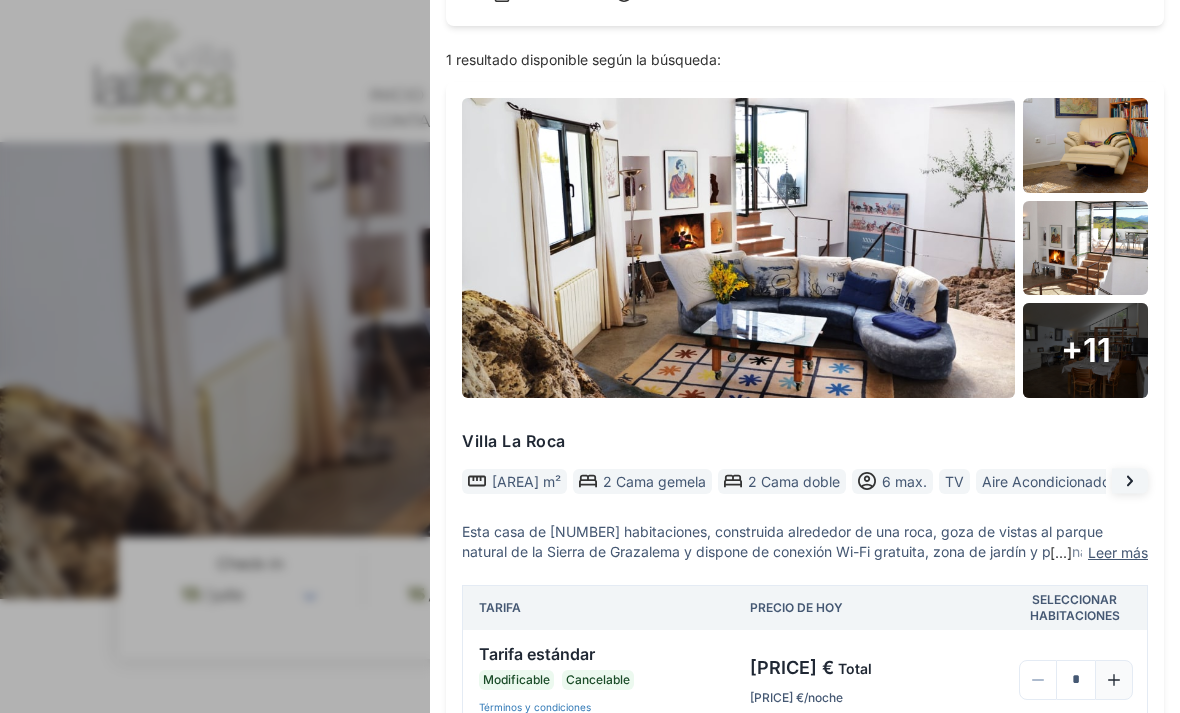 scroll, scrollTop: 144, scrollLeft: 0, axis: vertical 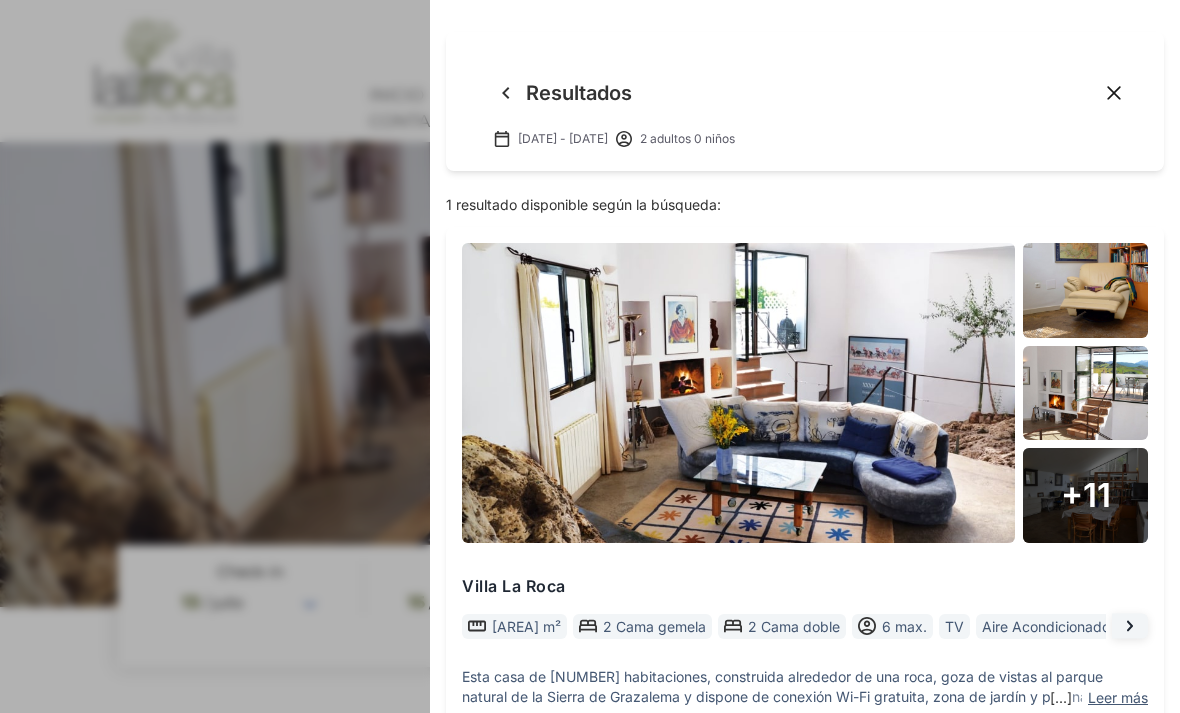 click on "Resultados" 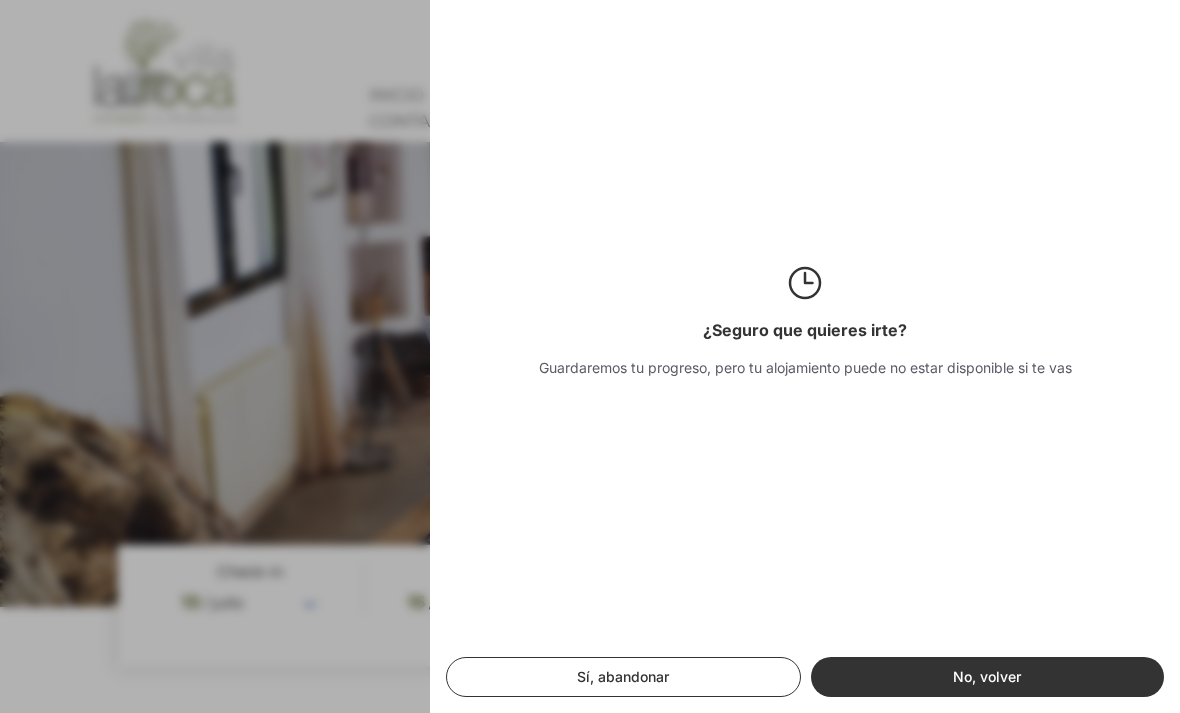 click on "No, volver" 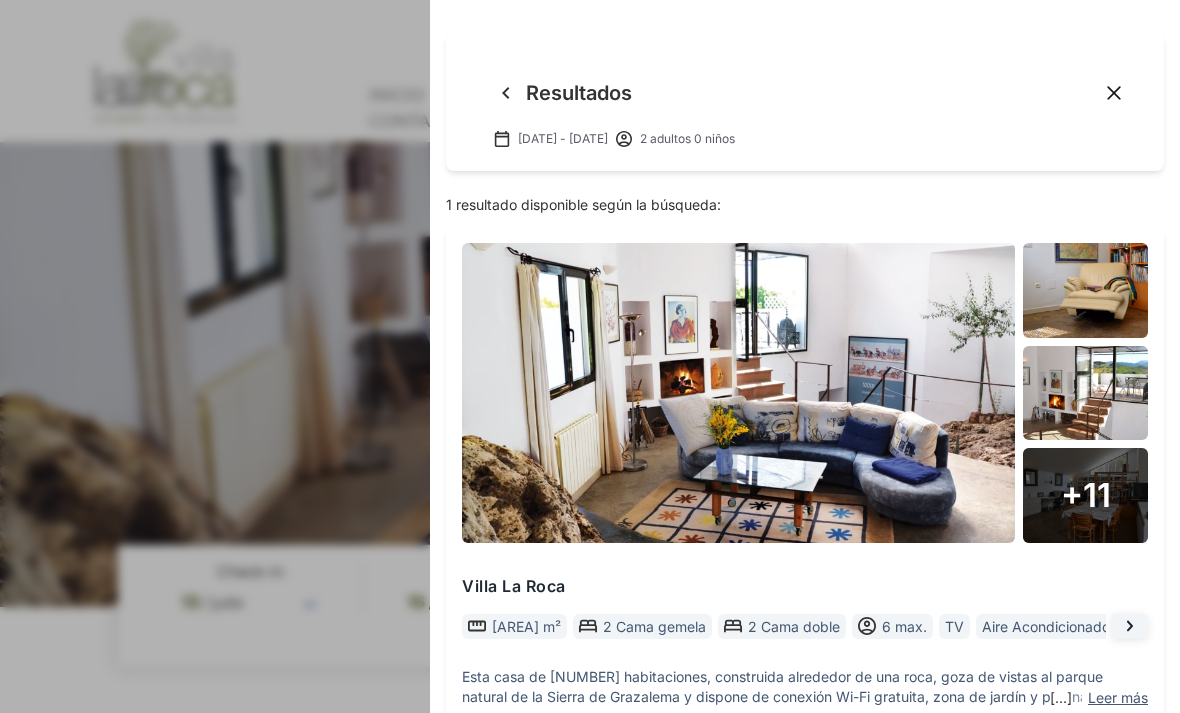 click 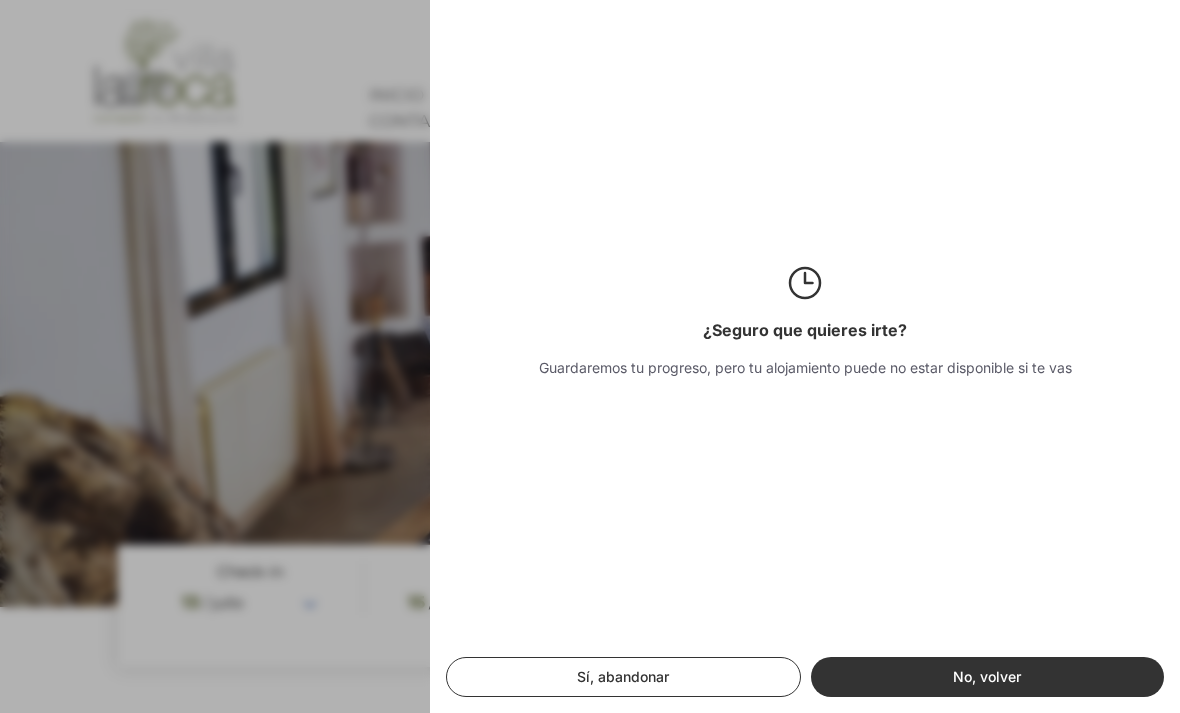 click on "Sí, abandonar" 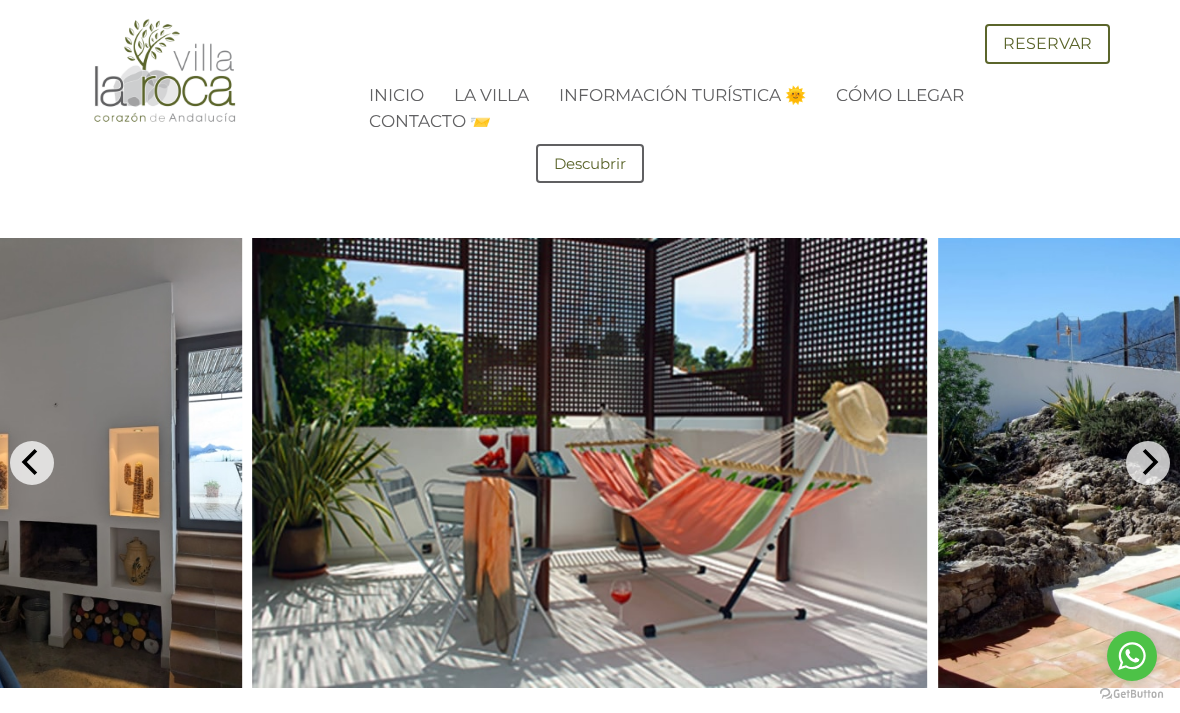 scroll, scrollTop: 769, scrollLeft: 0, axis: vertical 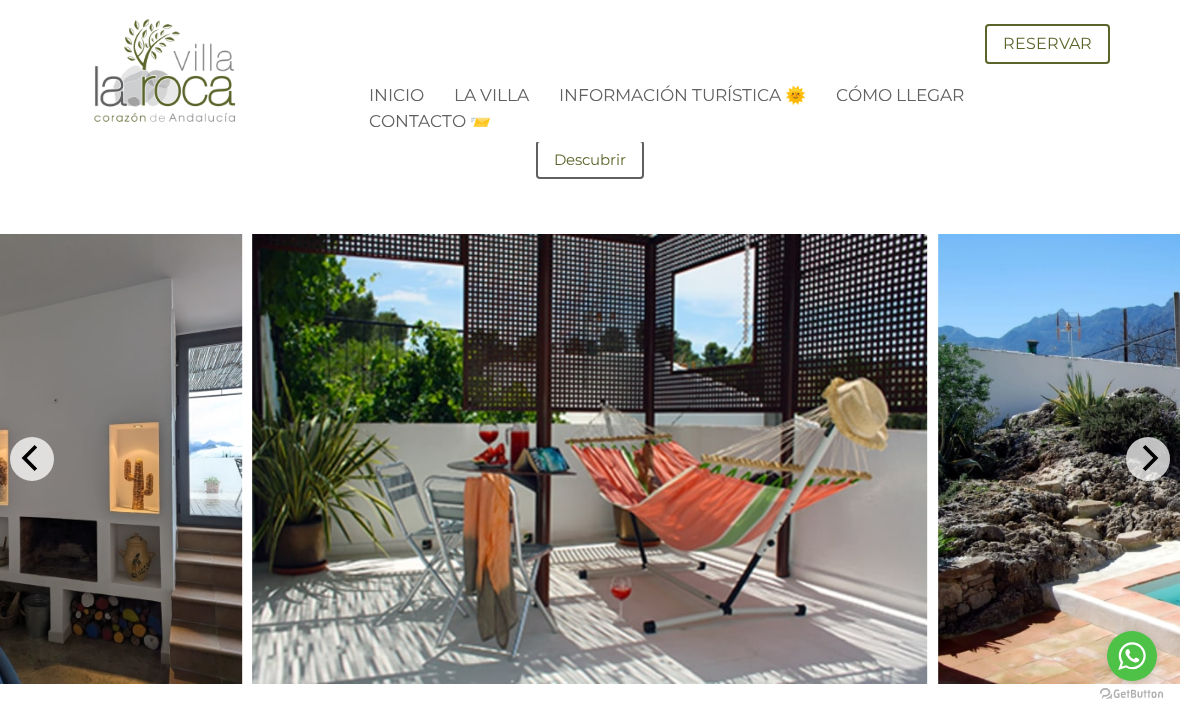 click 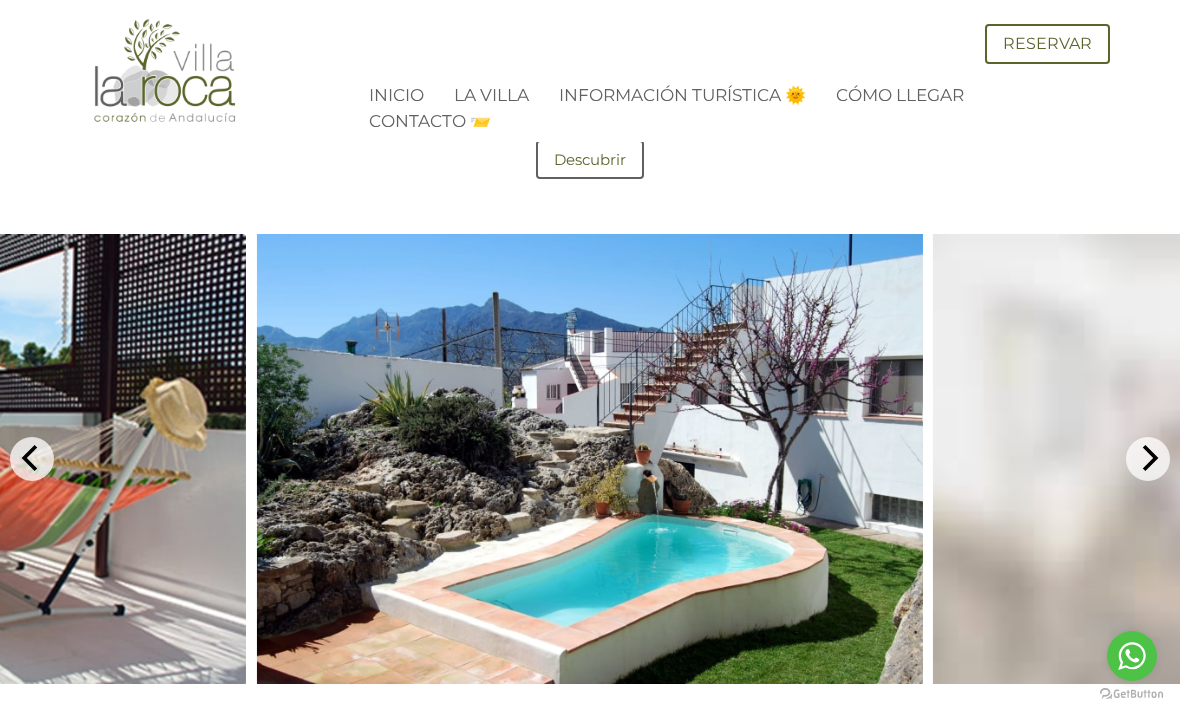 click 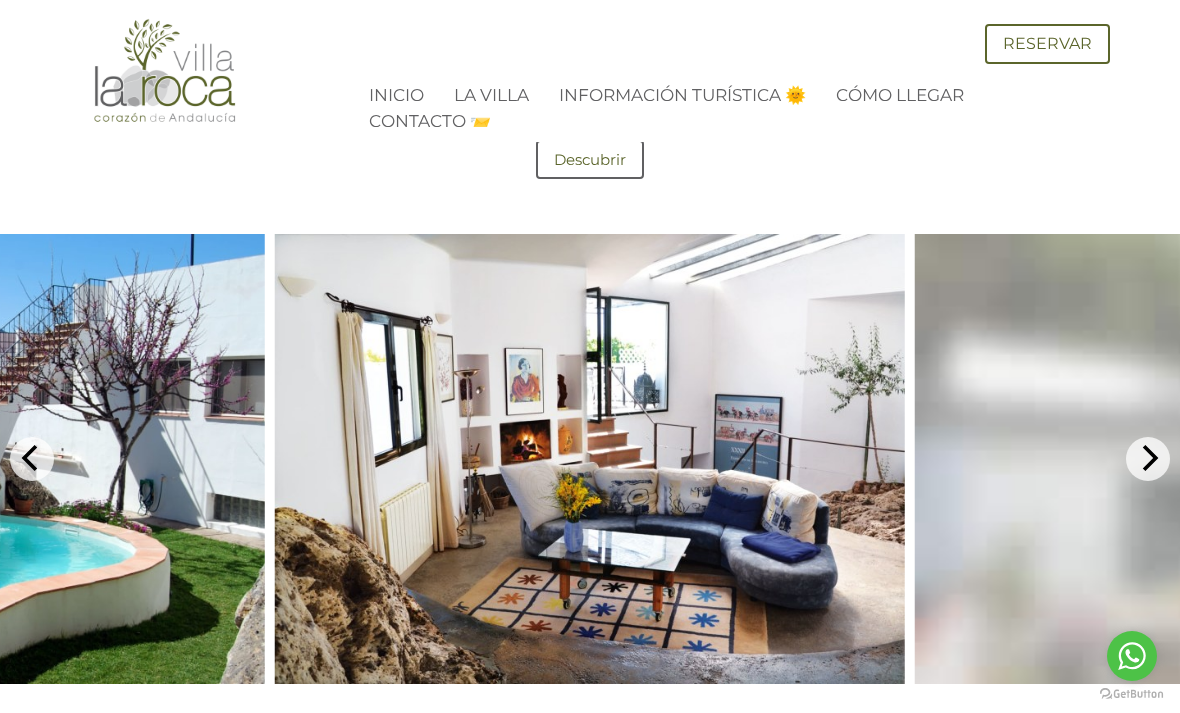 click 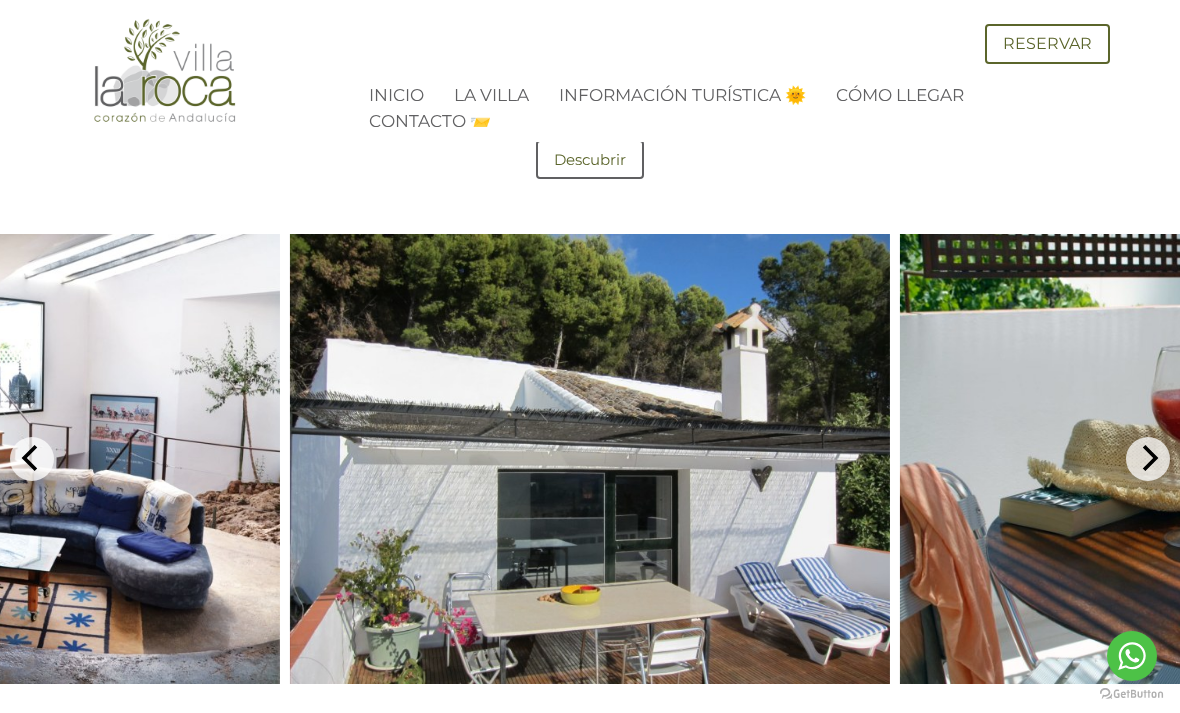click 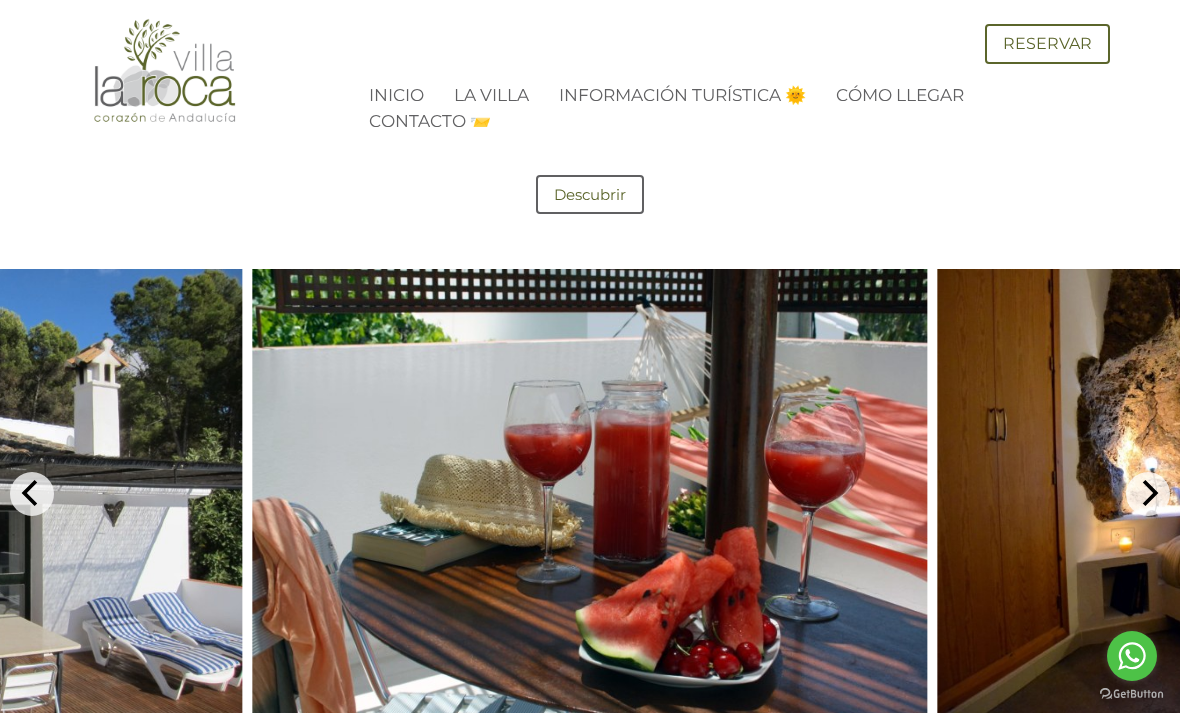 scroll, scrollTop: 736, scrollLeft: 0, axis: vertical 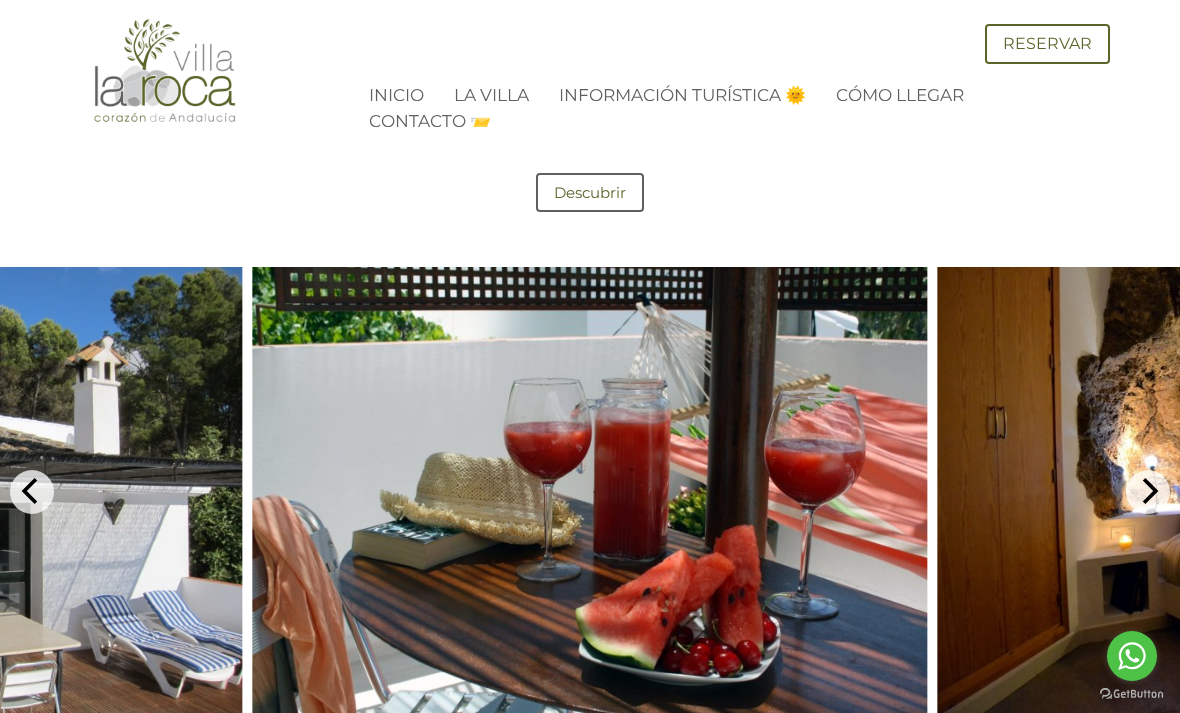 click 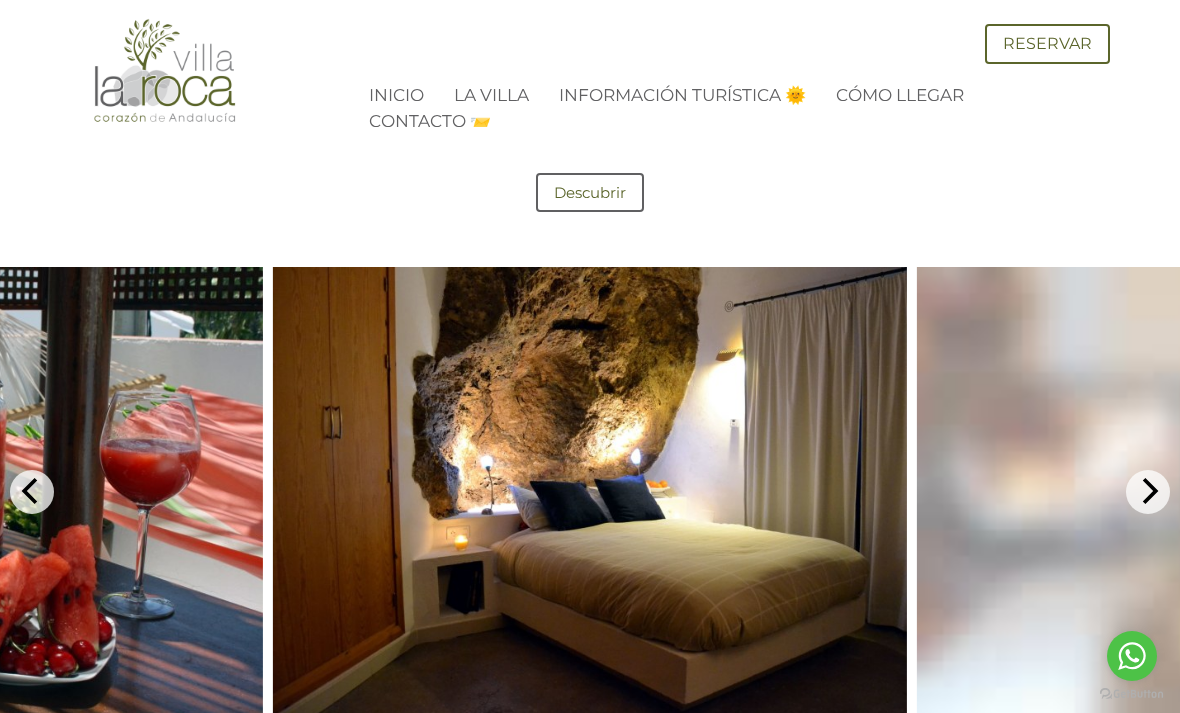 click 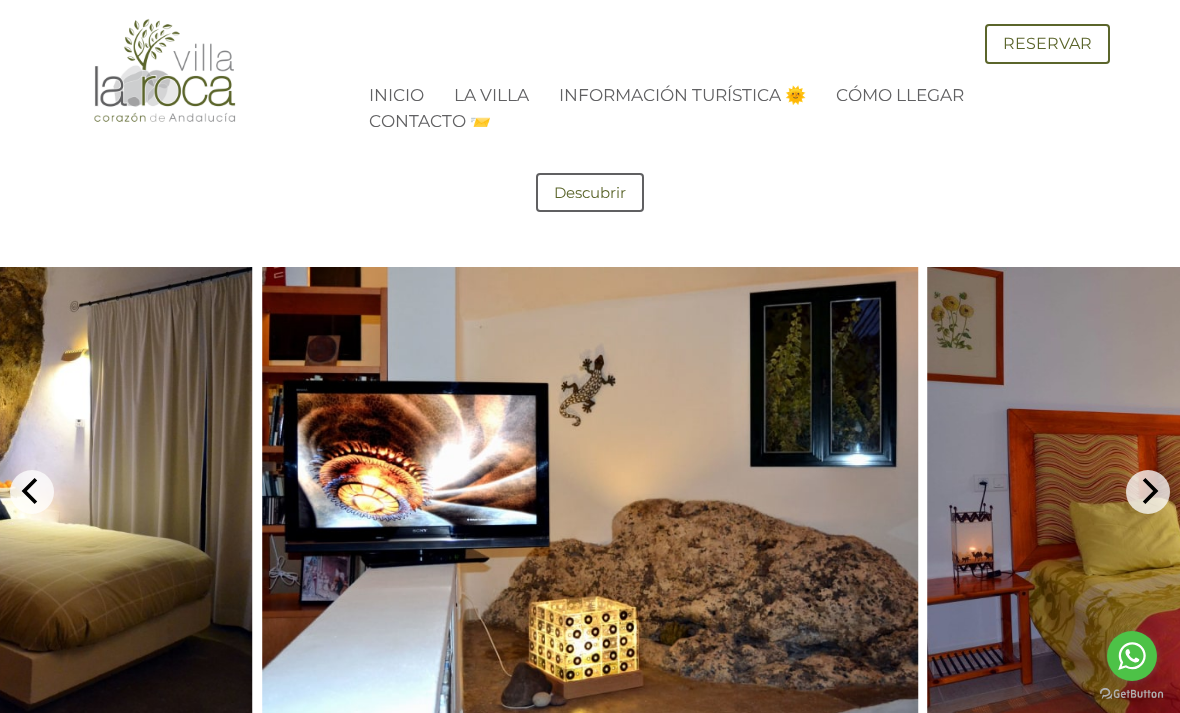 click 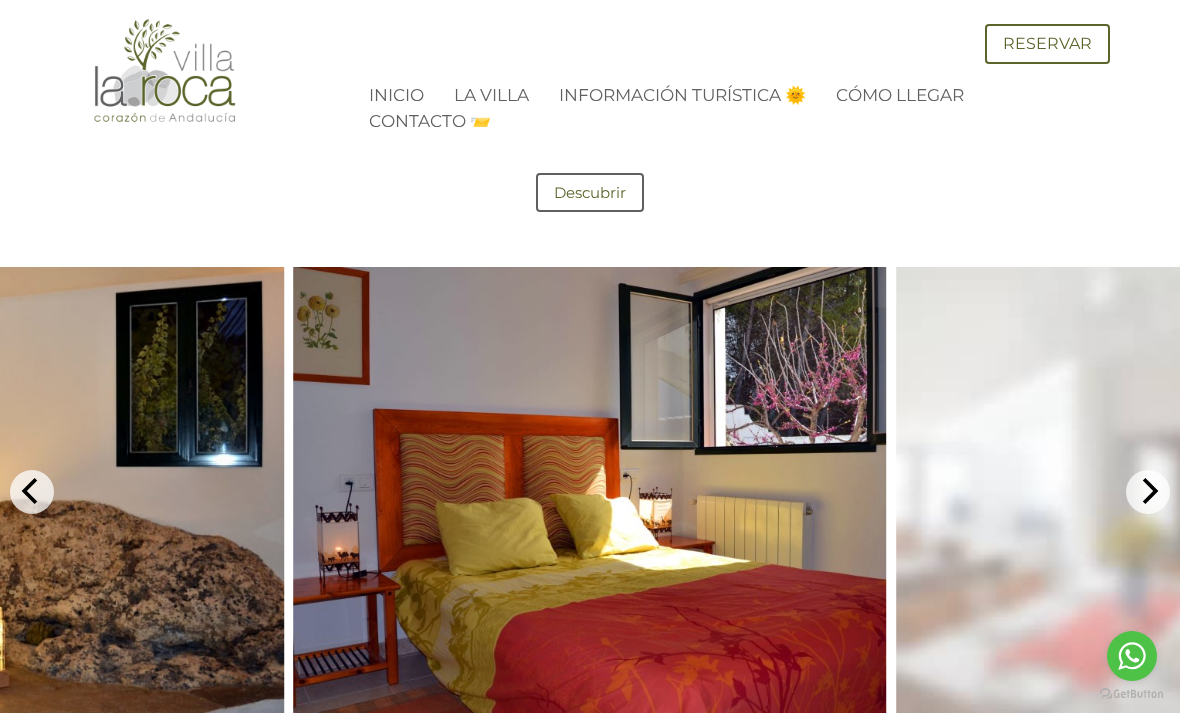 click 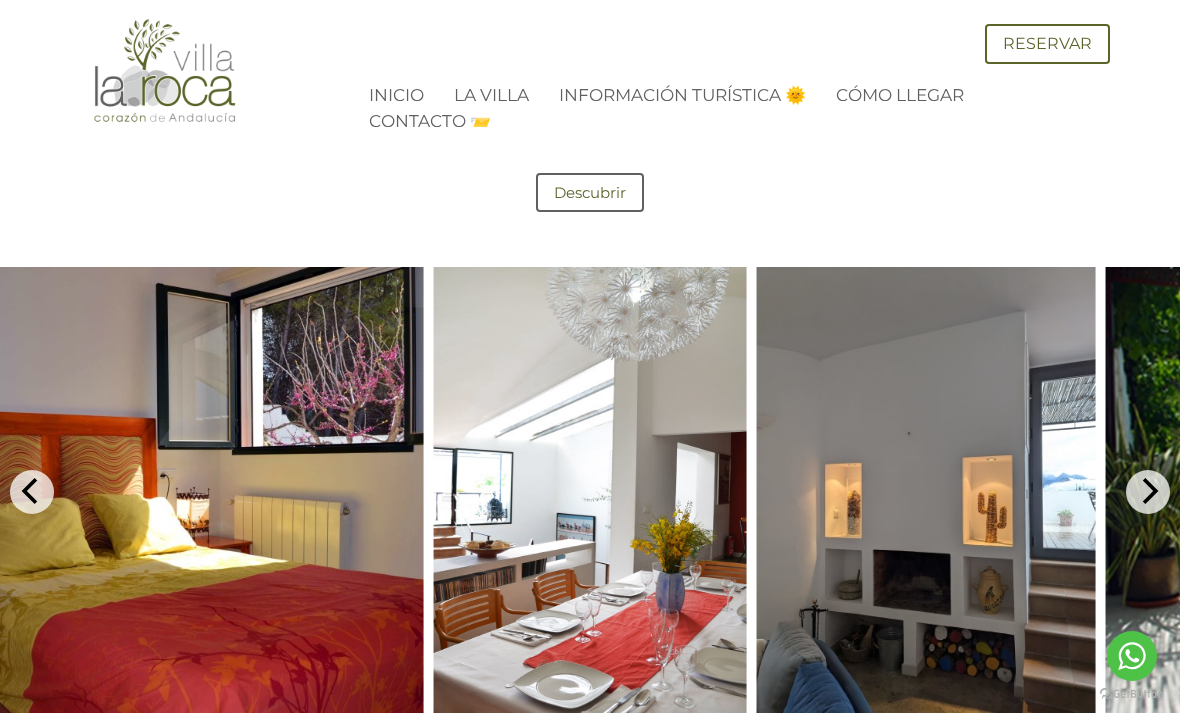 click at bounding box center [1148, 492] 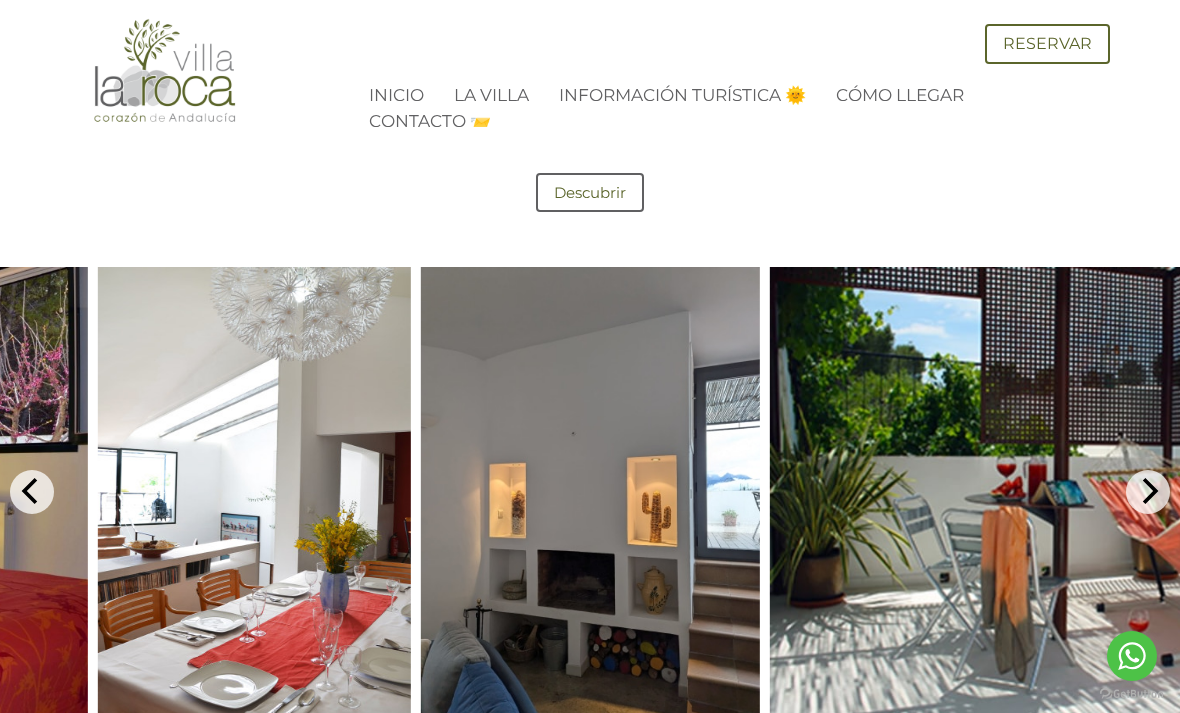 click 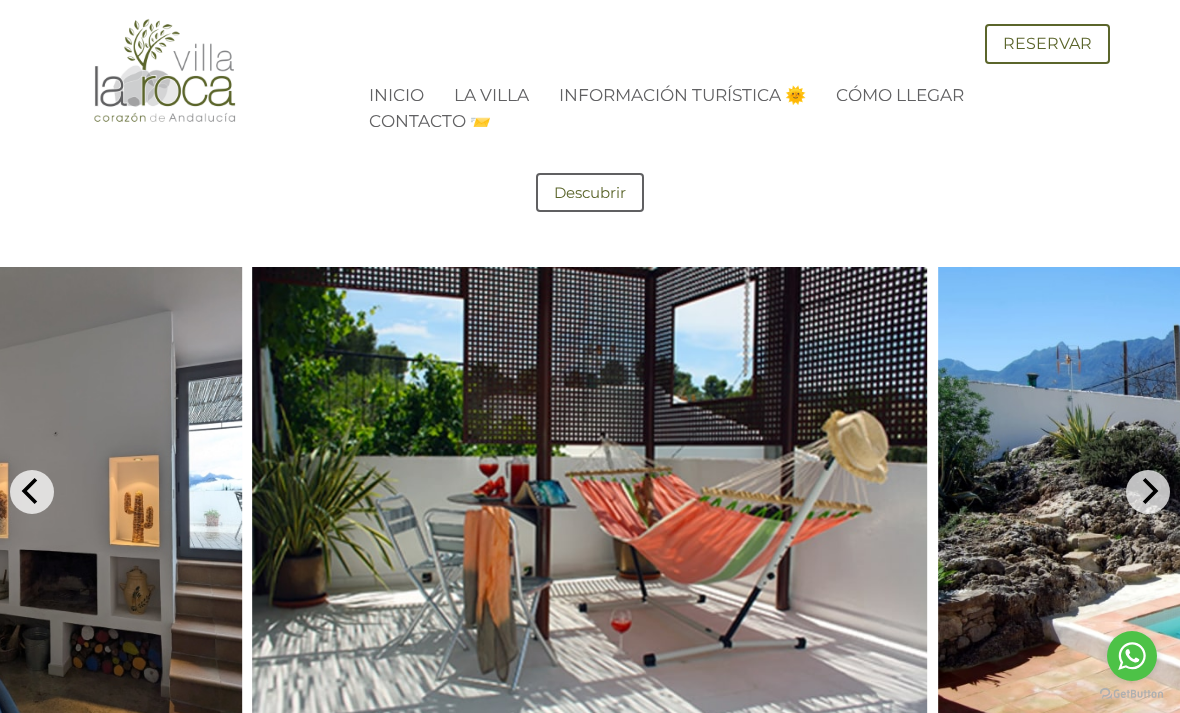 click 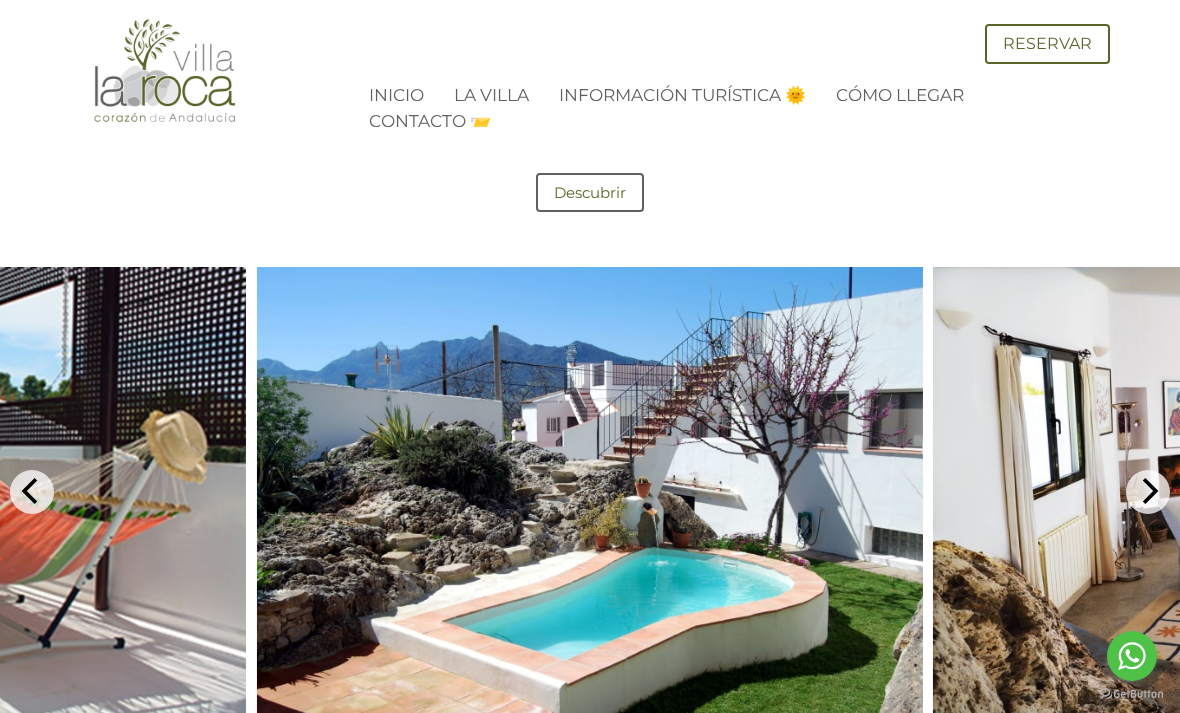 click 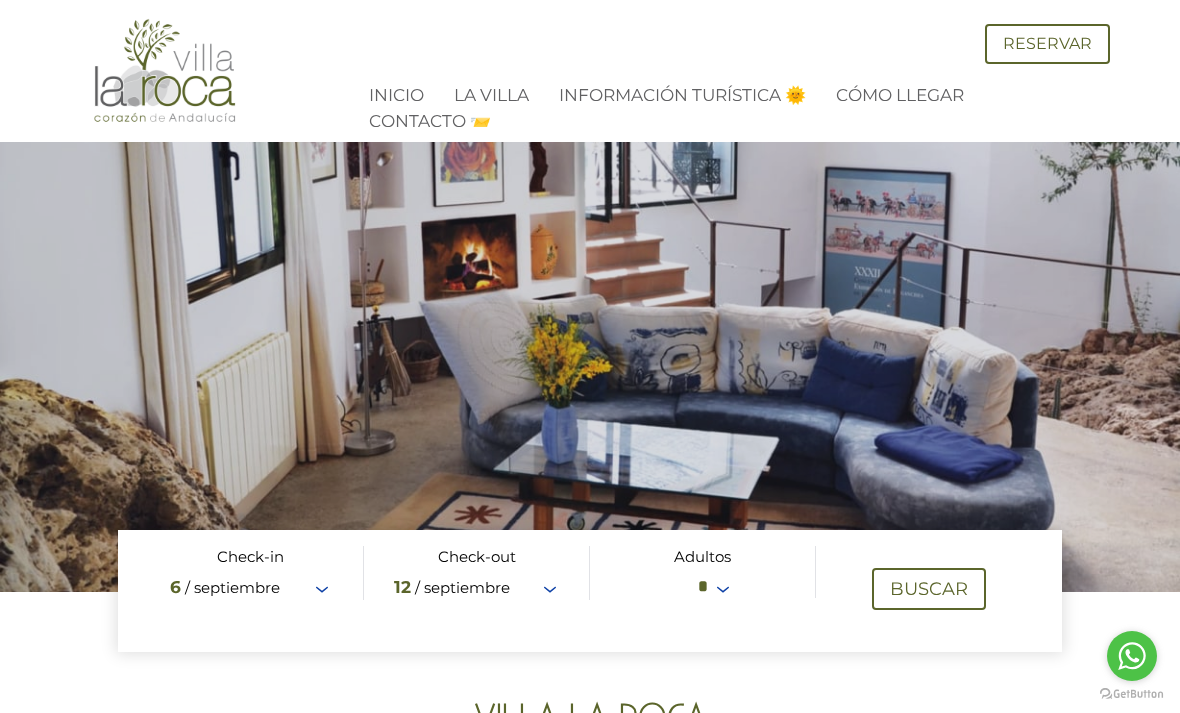 scroll, scrollTop: 0, scrollLeft: 0, axis: both 